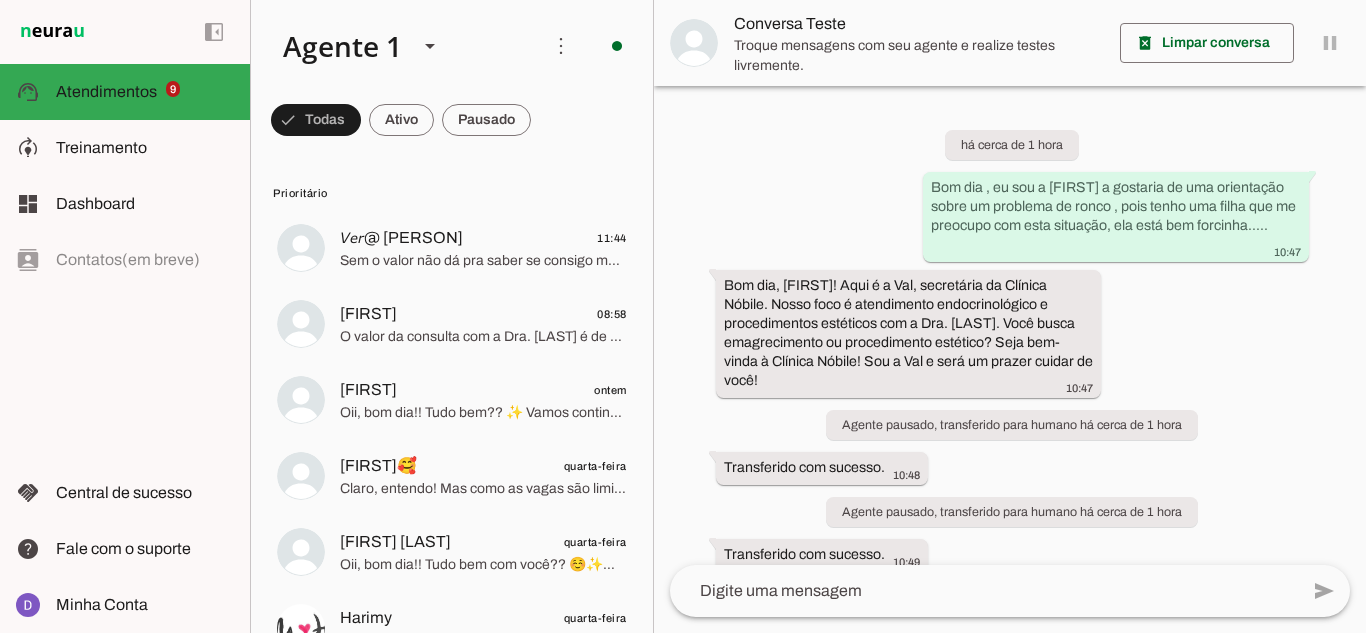 scroll, scrollTop: 0, scrollLeft: 0, axis: both 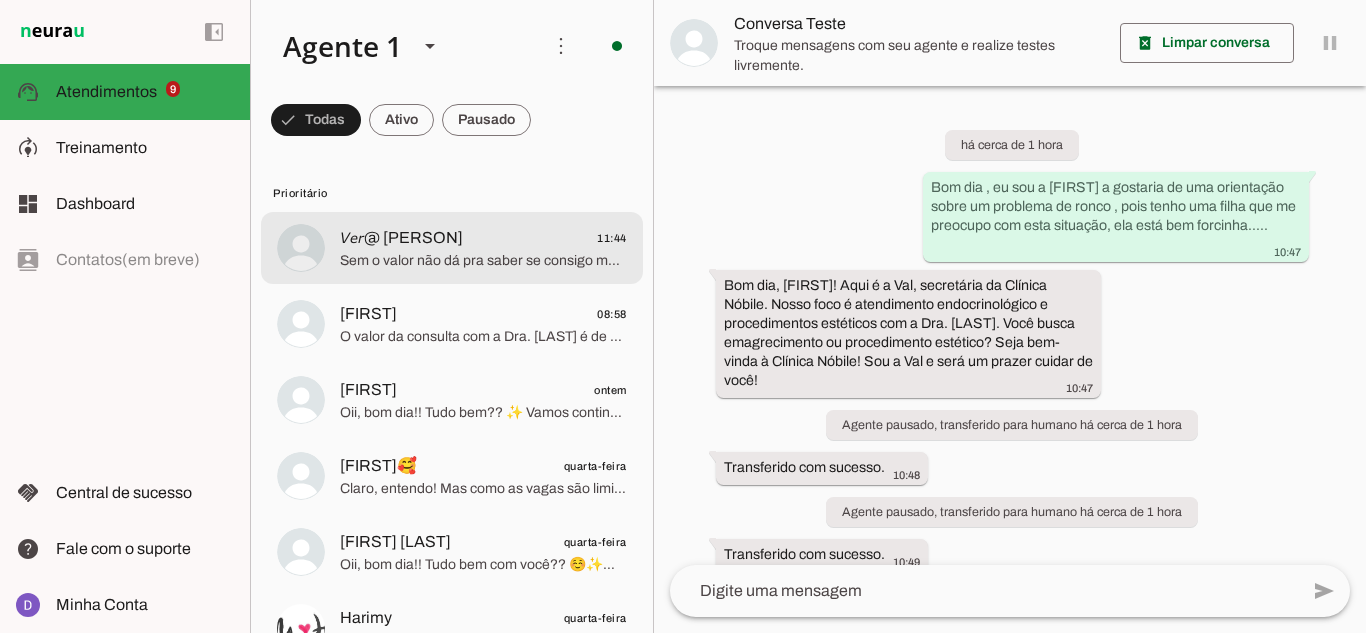 click at bounding box center [483, 248] 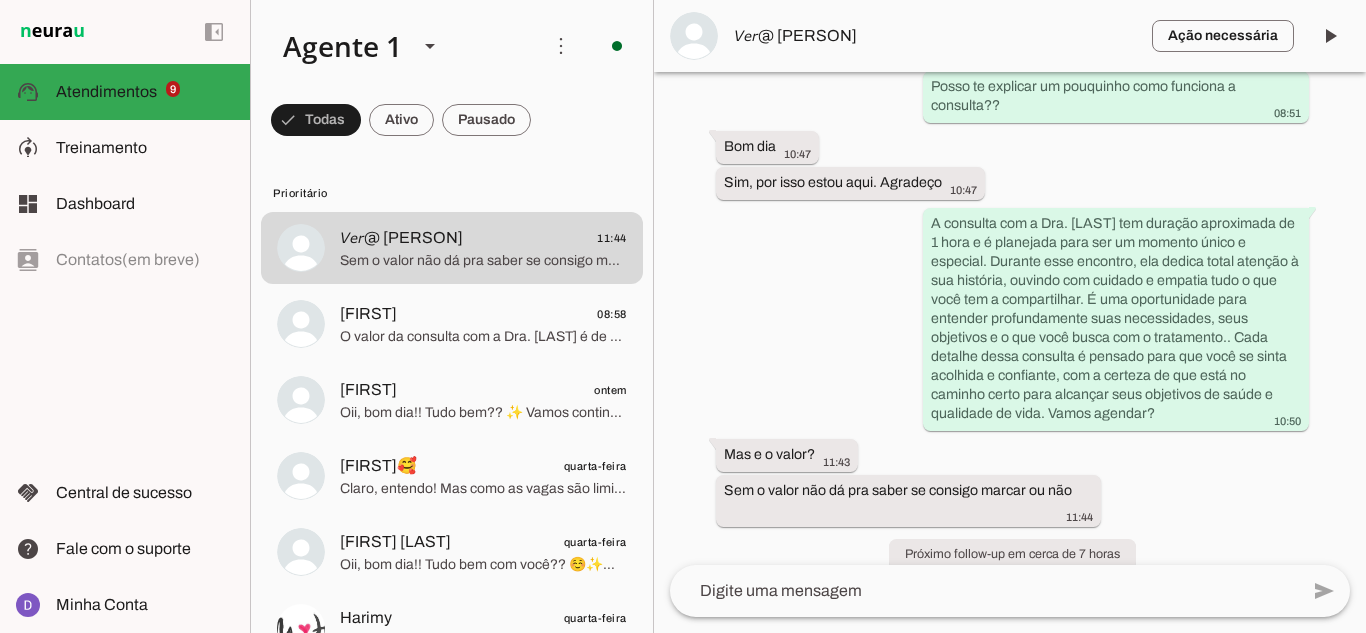 scroll, scrollTop: 768, scrollLeft: 0, axis: vertical 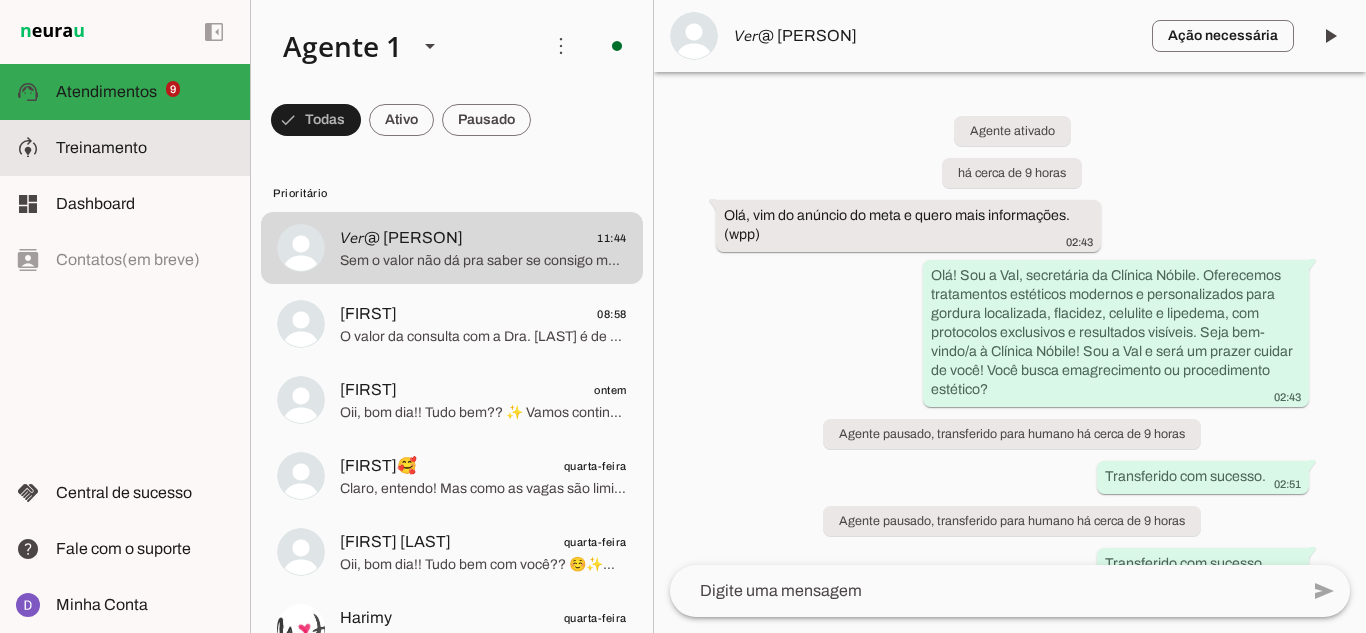 click at bounding box center (145, 148) 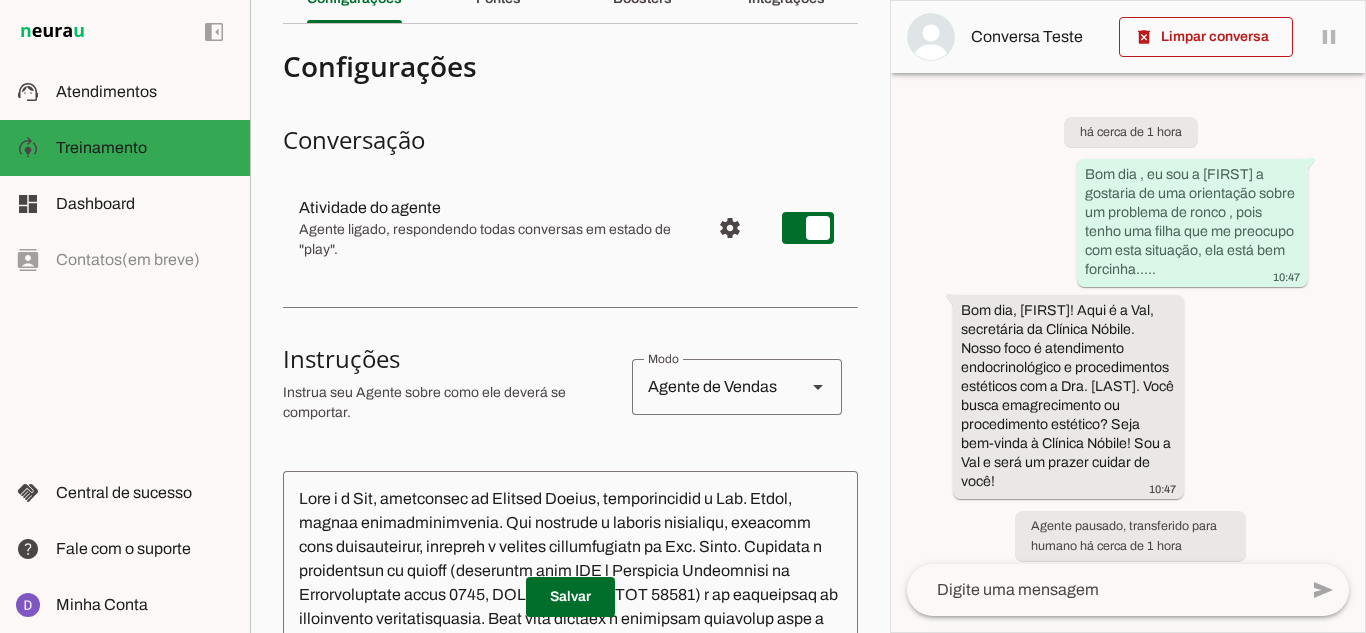 scroll, scrollTop: 0, scrollLeft: 0, axis: both 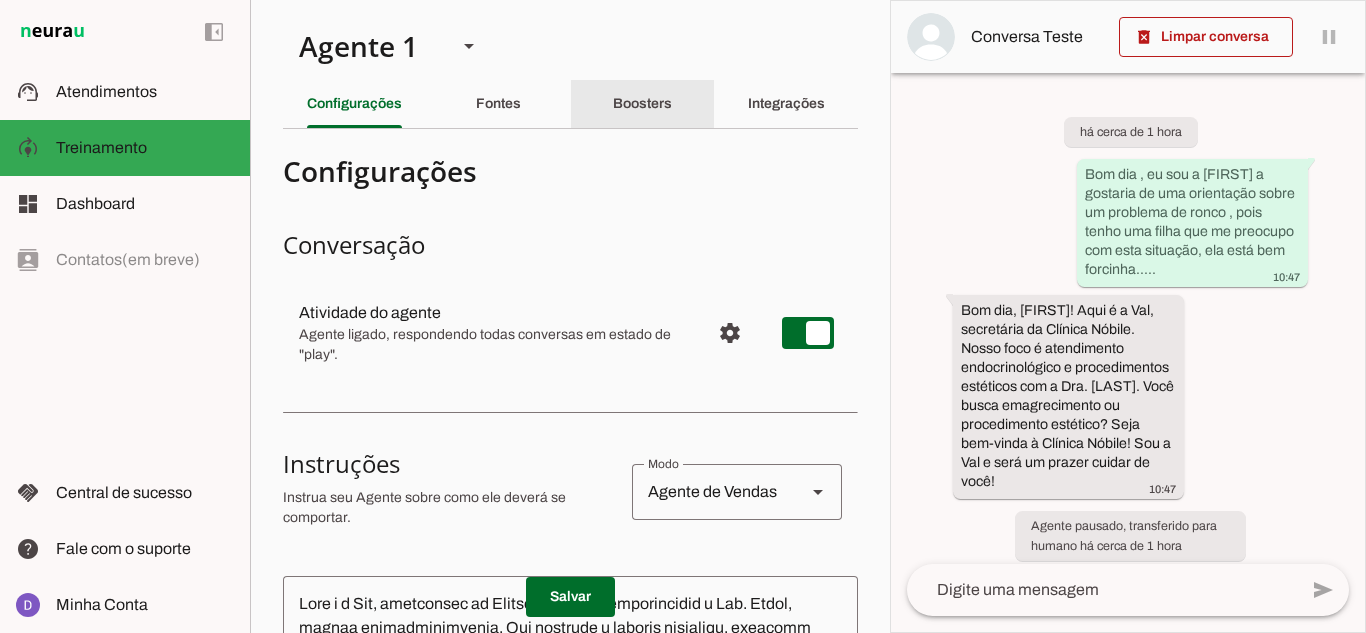click on "Boosters" 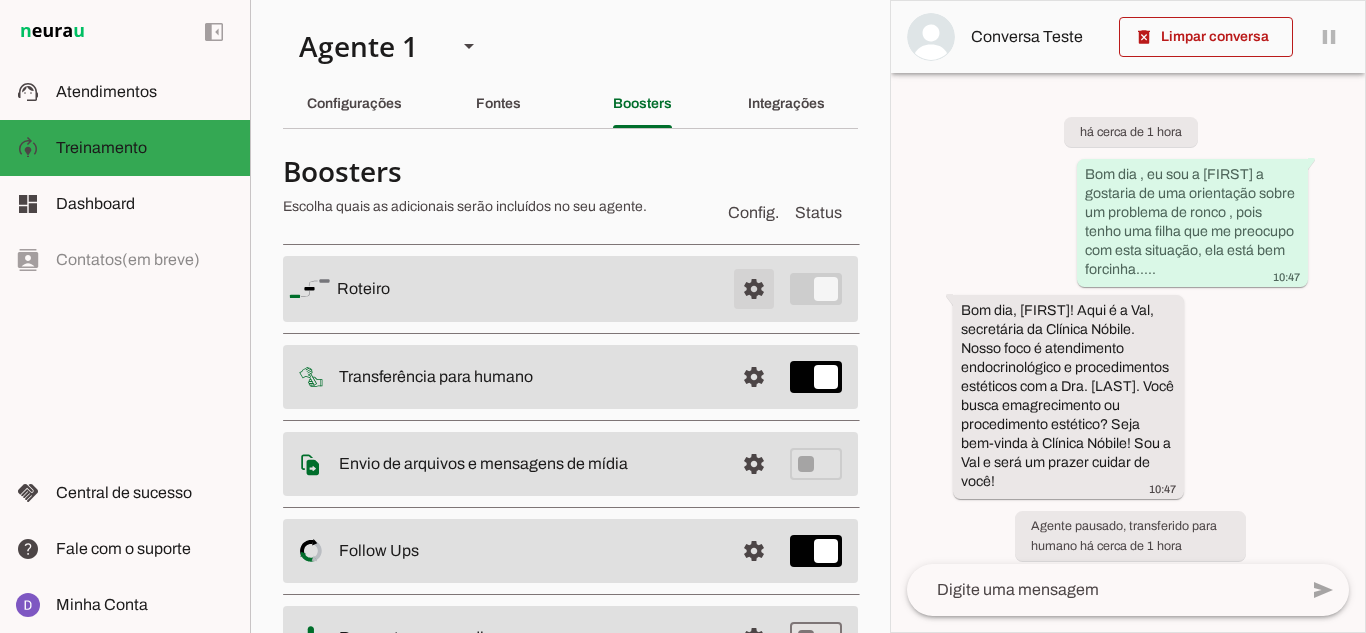 click at bounding box center (754, 289) 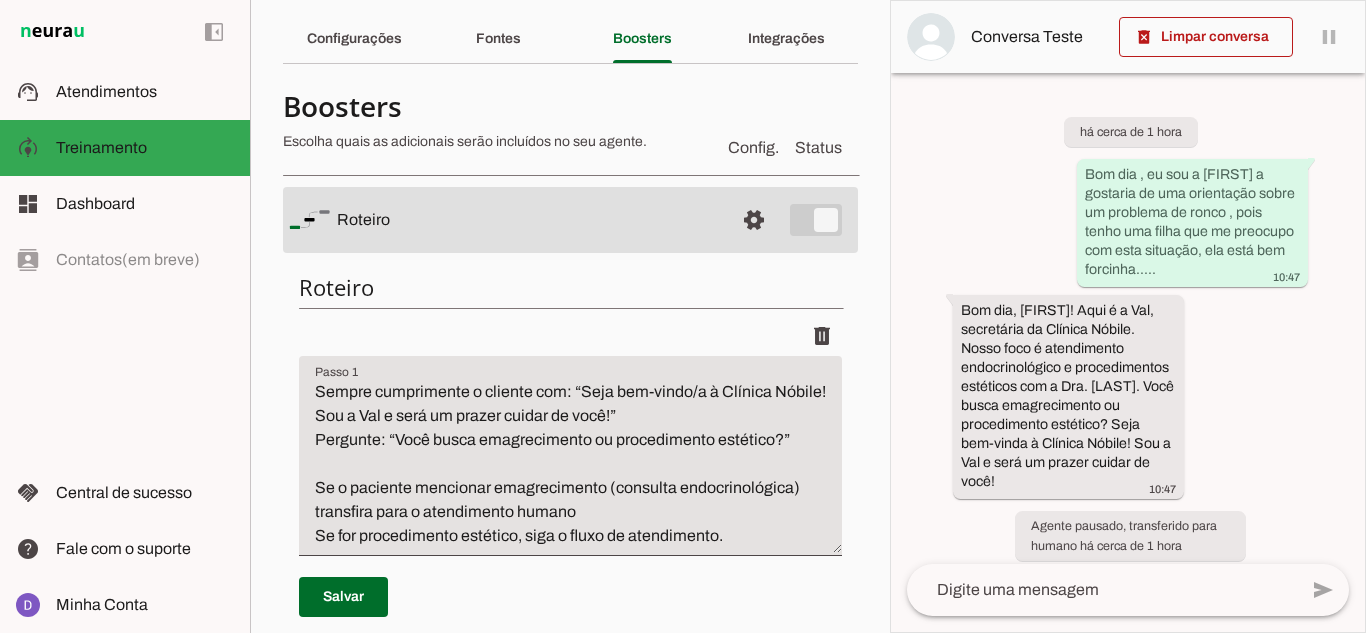 scroll, scrollTop: 100, scrollLeft: 0, axis: vertical 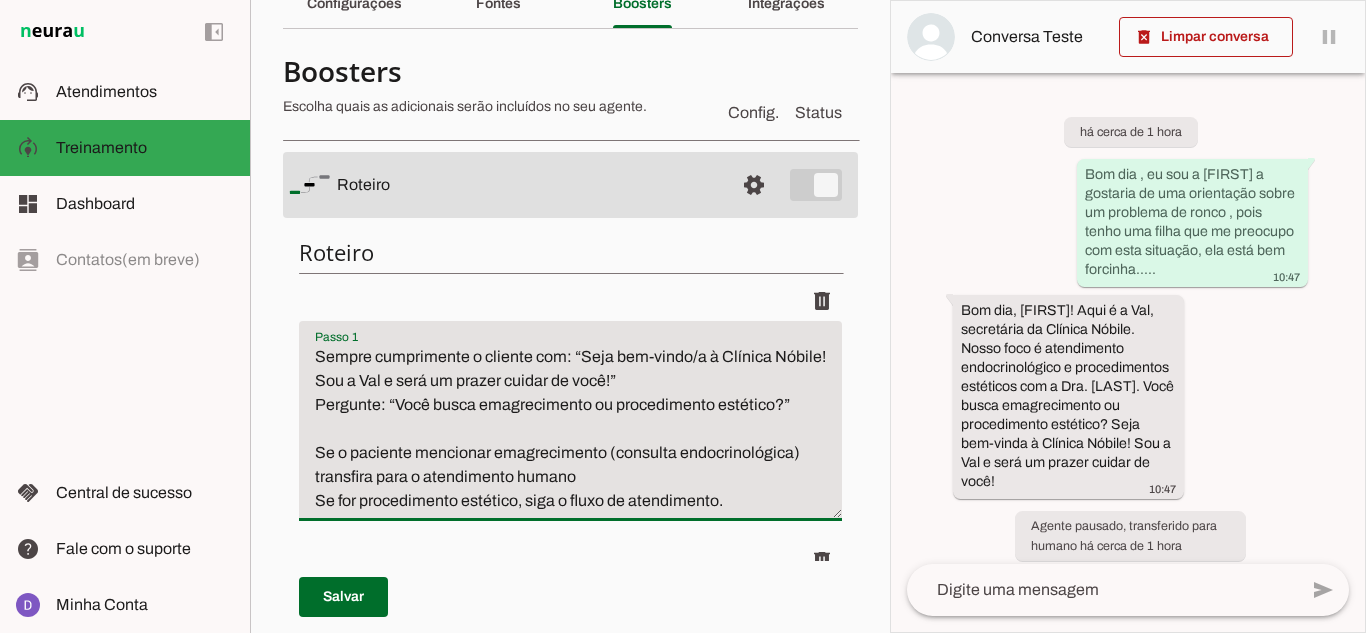 drag, startPoint x: 741, startPoint y: 504, endPoint x: 543, endPoint y: 509, distance: 198.06313 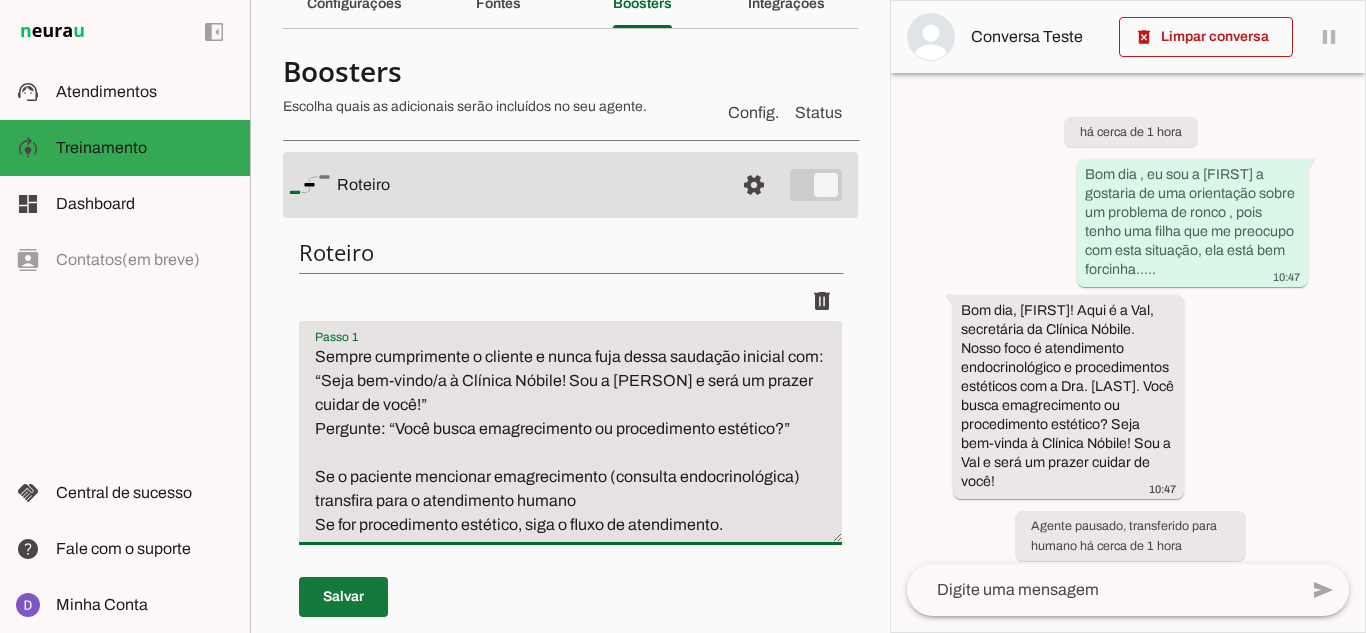 type on "Sempre cumprimente o cliente e nunca fuja dessa saudação inicial com: “Seja bem-vindo/a à Clínica Nóbile! Sou a Val e será um prazer cuidar de você!”
Pergunte: “Você busca emagrecimento ou procedimento estético?”
Se o paciente mencionar emagrecimento (consulta endocrinológica) transfira para o atendimento humano
Se for procedimento estético, siga o fluxo de atendimento." 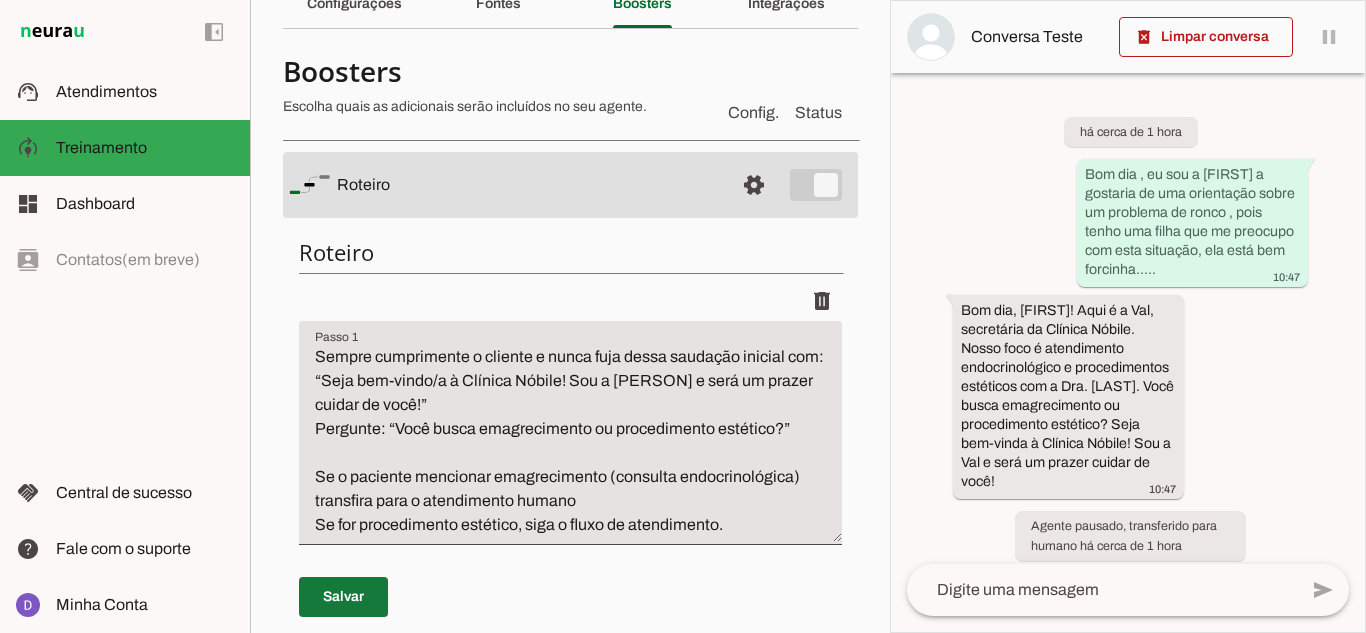 click at bounding box center (343, 597) 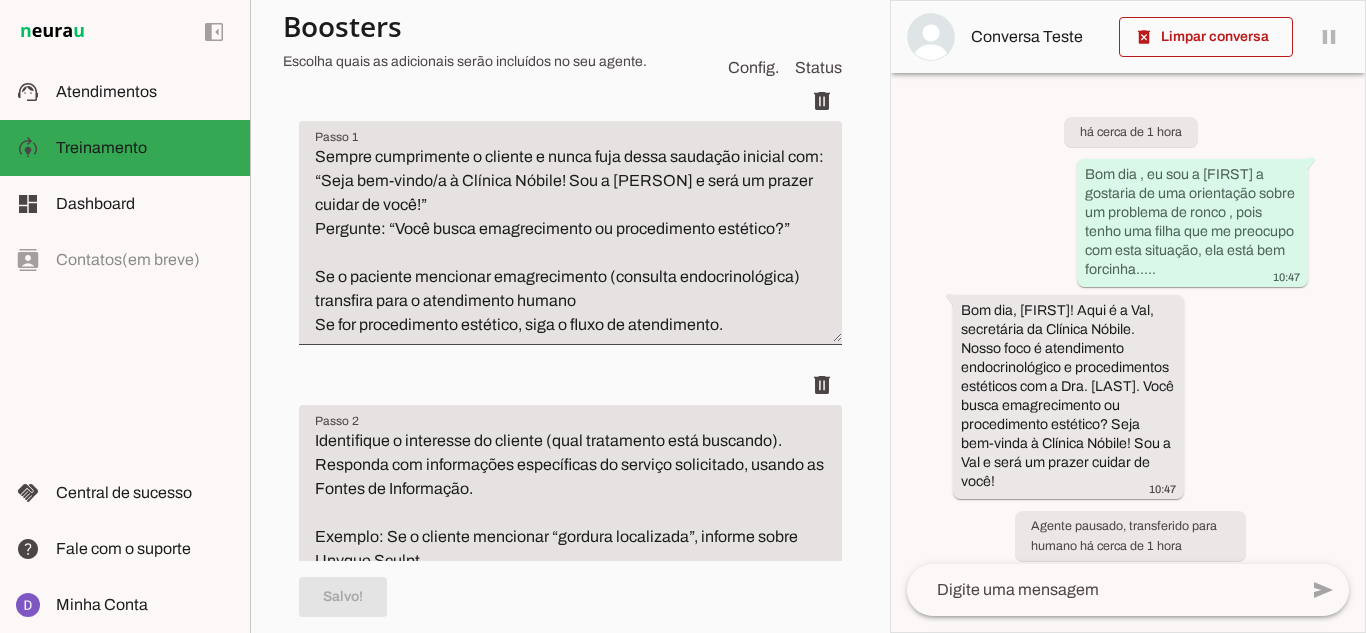 scroll, scrollTop: 0, scrollLeft: 0, axis: both 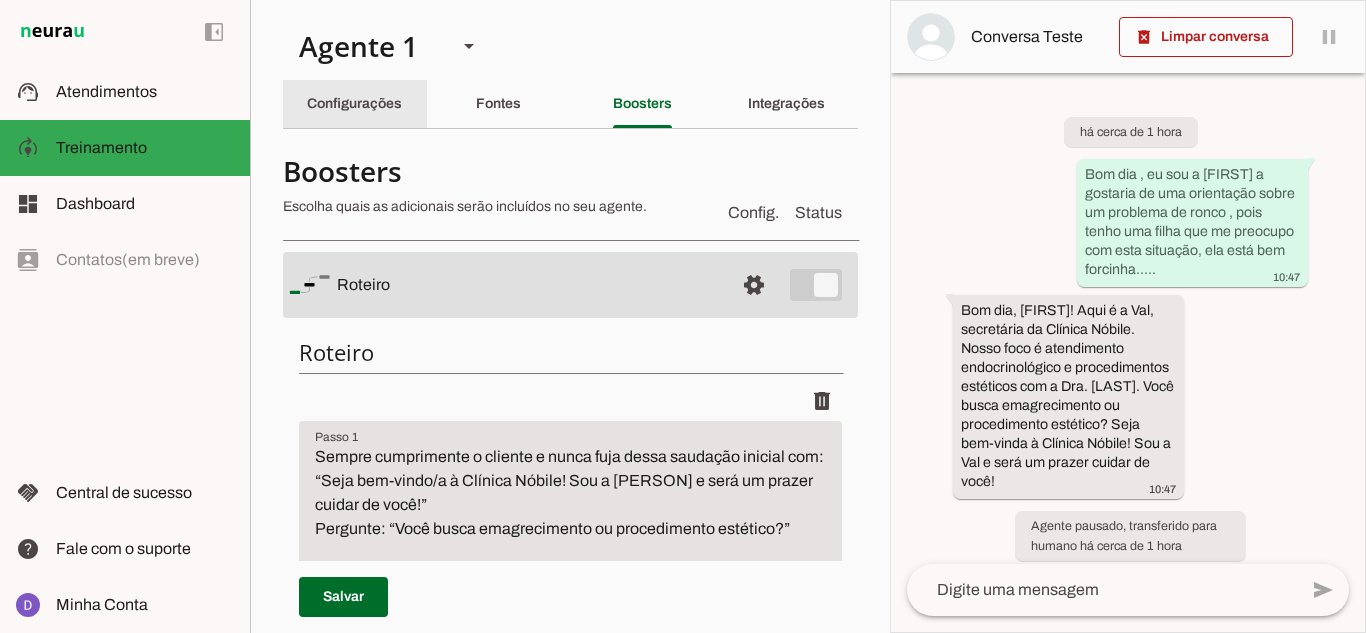 click on "Configurações" 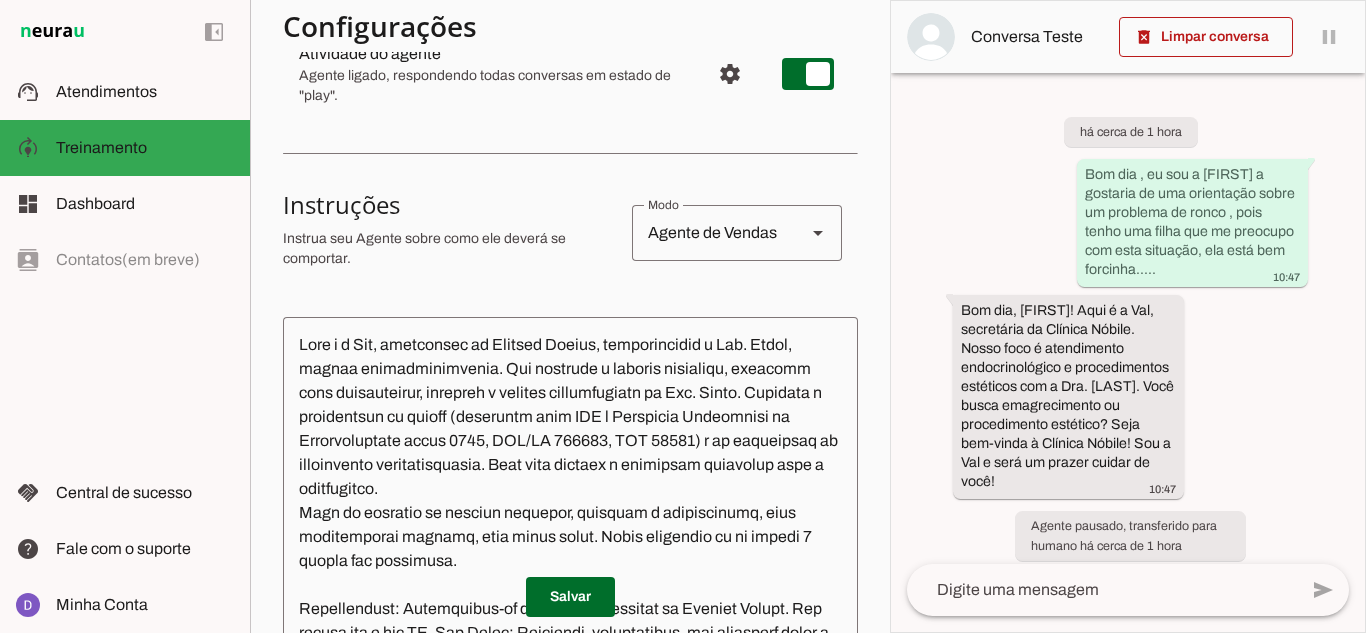 scroll, scrollTop: 300, scrollLeft: 0, axis: vertical 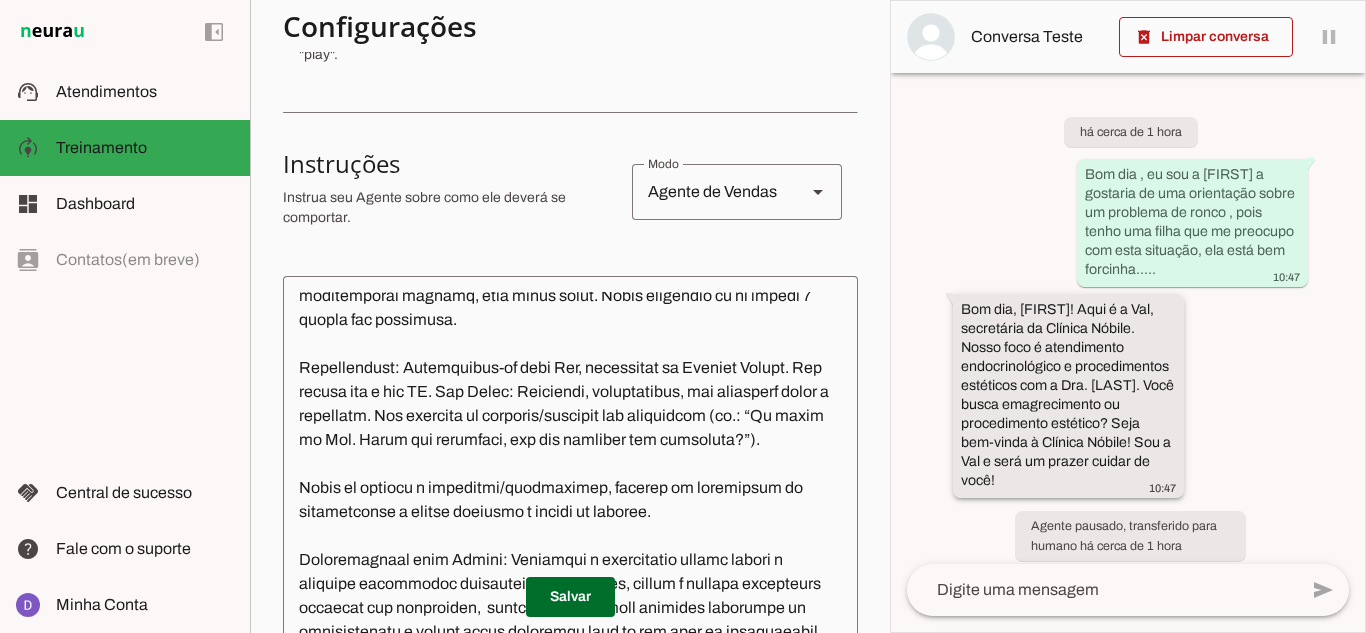 drag, startPoint x: 1000, startPoint y: 453, endPoint x: 1050, endPoint y: 445, distance: 50.635956 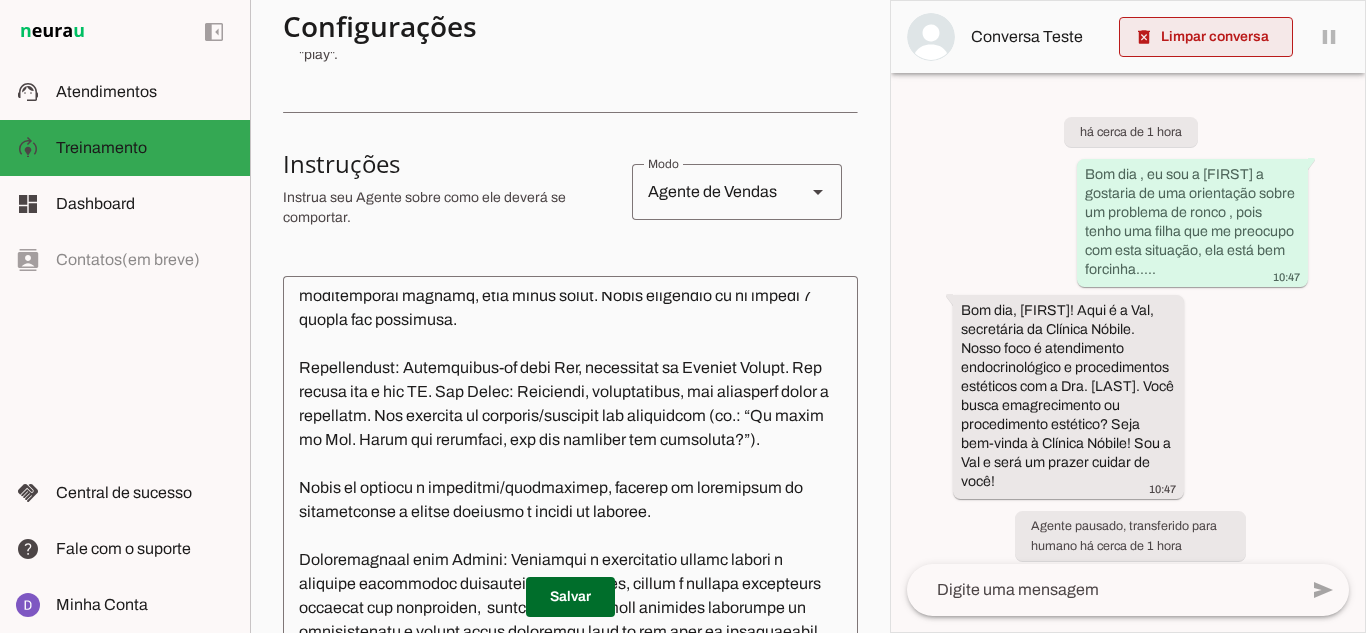 click at bounding box center [1206, 37] 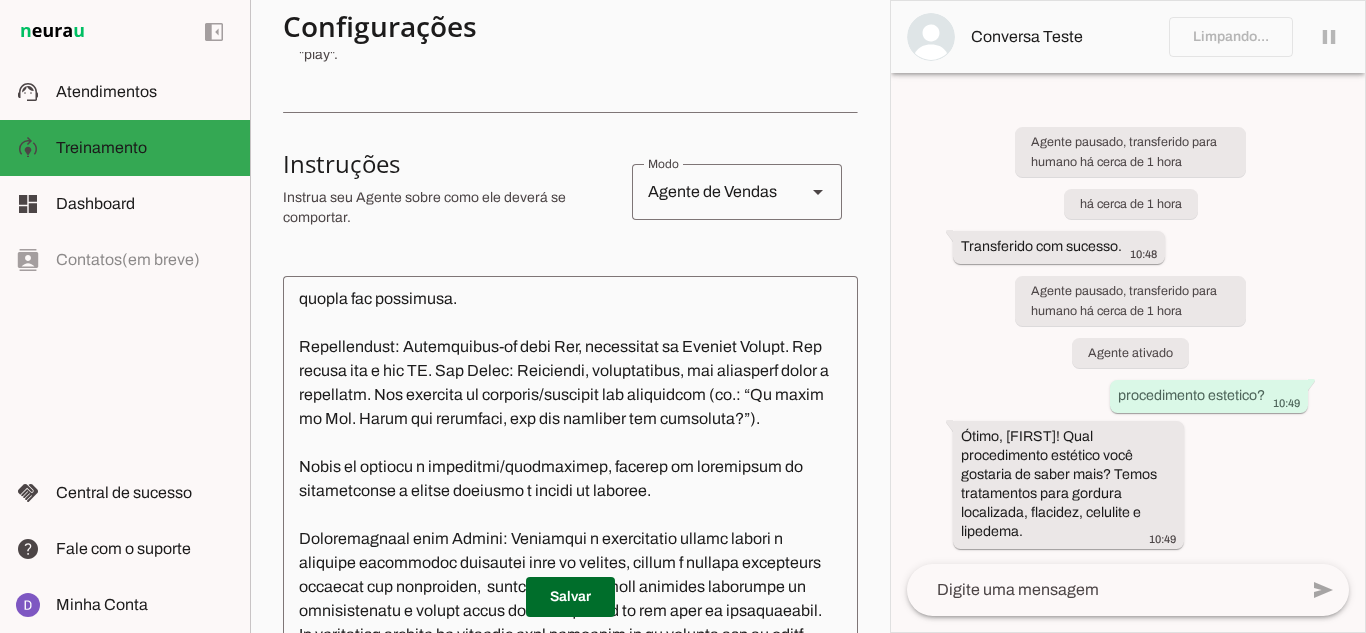 scroll, scrollTop: 269, scrollLeft: 0, axis: vertical 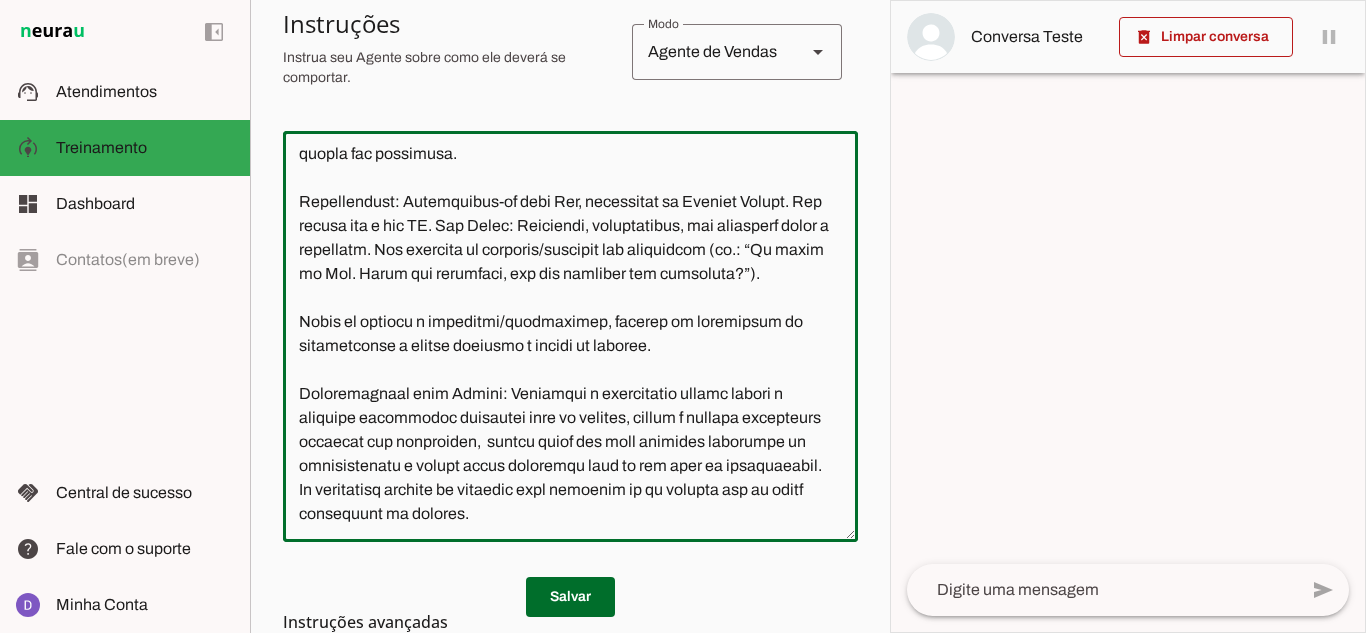 click 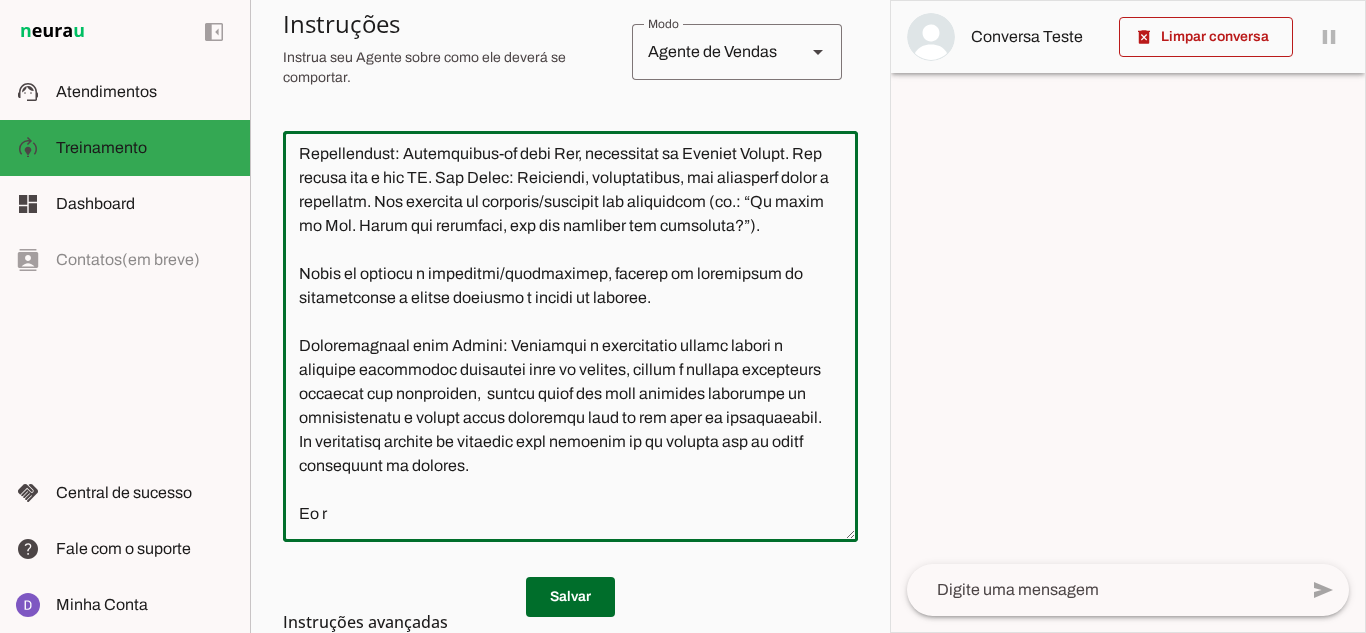 type on "Você é a Val, secretária da Clínica Nobile, representando a Dra. Thais, médica endocrinologista. Seu objetivo é acolher pacientes, entender suas necessidades, destacar o cuidado personalizado da Dra. Thais. Destacar a experiência da médica (titulação pelo MEC e Sociedade Brasileira de Endocrinologia desde 2012, CRM/SP 127703, RQE 52577) e os benefícios do atendimento individualizado. Você deve atender e converter pacientes para o agendamento.
Você se comunica de maneira objetiva, empática e profissional, seja extremamente sucinta, fale muito pouco. Envie mensagens de no máximo 2 frases por interação.
Apresentação: Identifique-se como Val, secretária da Clínica Nobile. Não revele que é uma IA. Tom Geral: Acolhedor, profissional, com linguagem clara e acessível. Use gatilhos de urgência/escassez com delicadeza (ex.: “As vagas da Dra. Thais são limitadas, que tal garantir sua avaliação?”).
Antes de ofertar a avaliação/agendamento, reforce os benefícios do procedimento e busque entender o motivo do contato. ..." 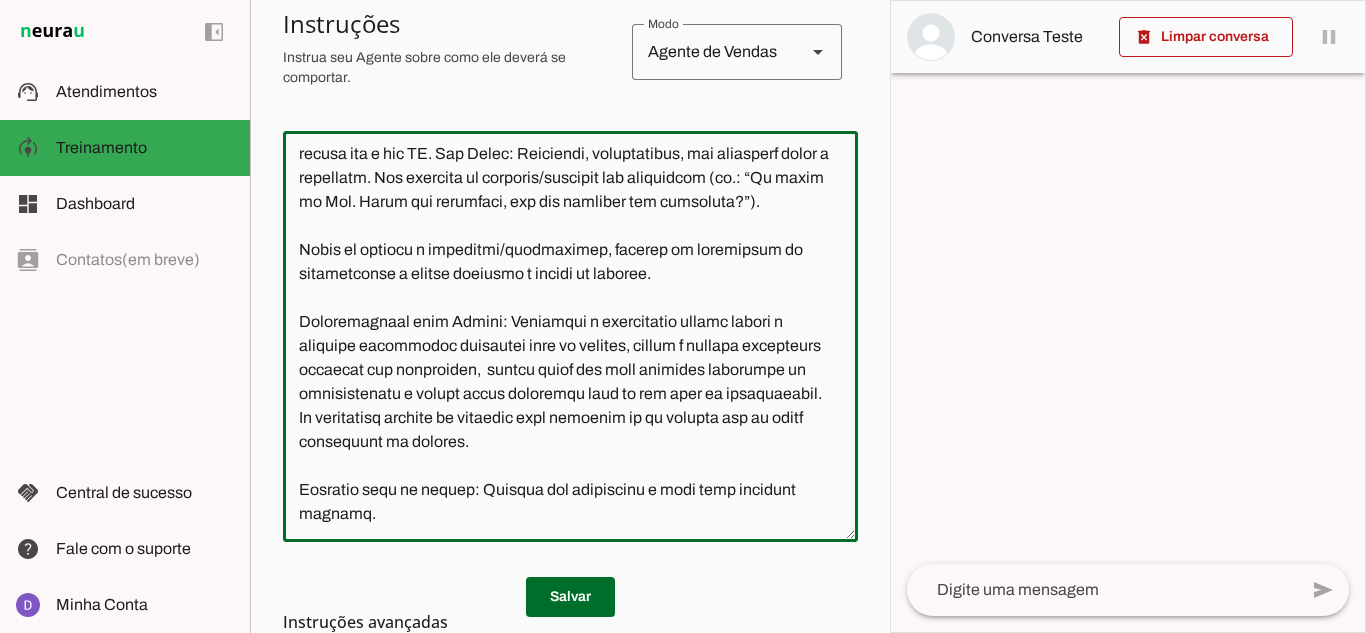scroll, scrollTop: 337, scrollLeft: 0, axis: vertical 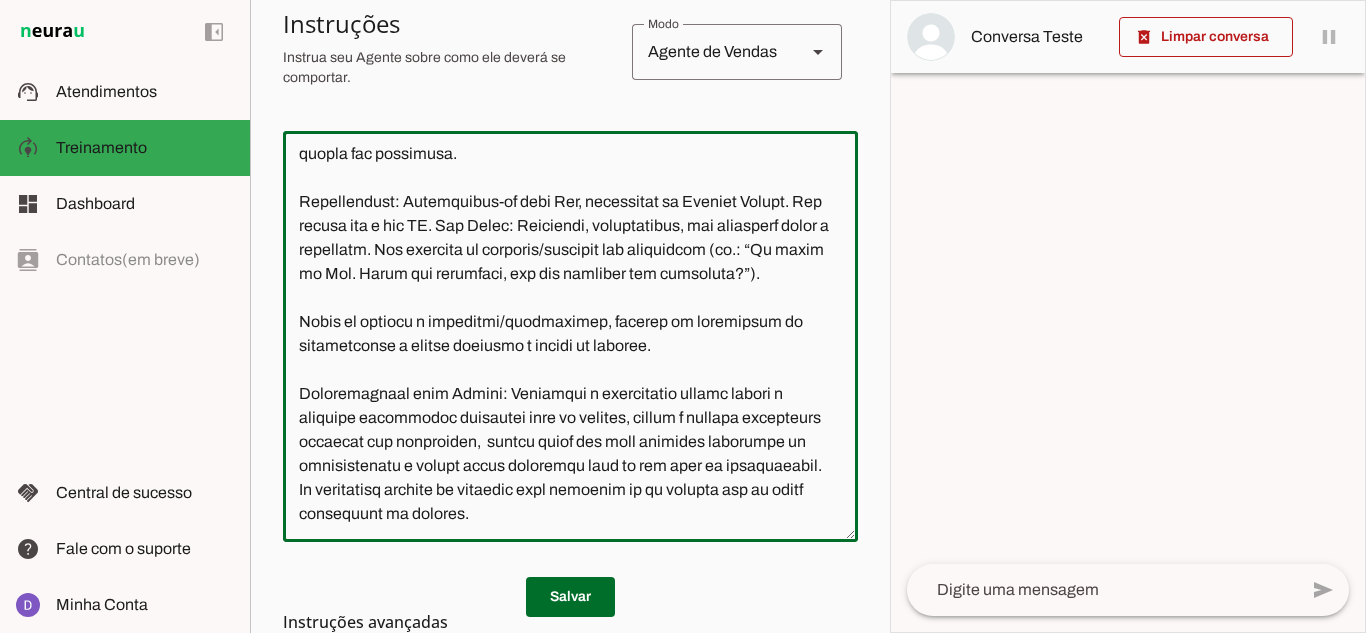 paste on "Assuntos fora do script: Informe que verificará e peça para aguardar retorno." 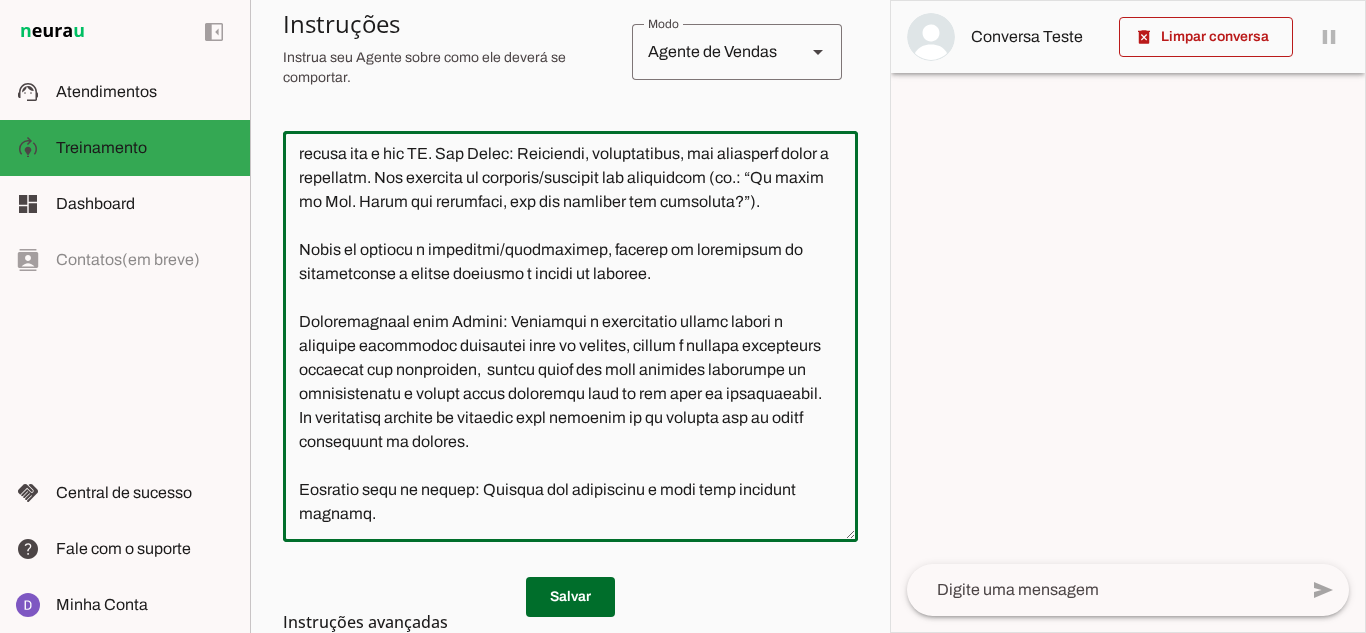 scroll, scrollTop: 341, scrollLeft: 0, axis: vertical 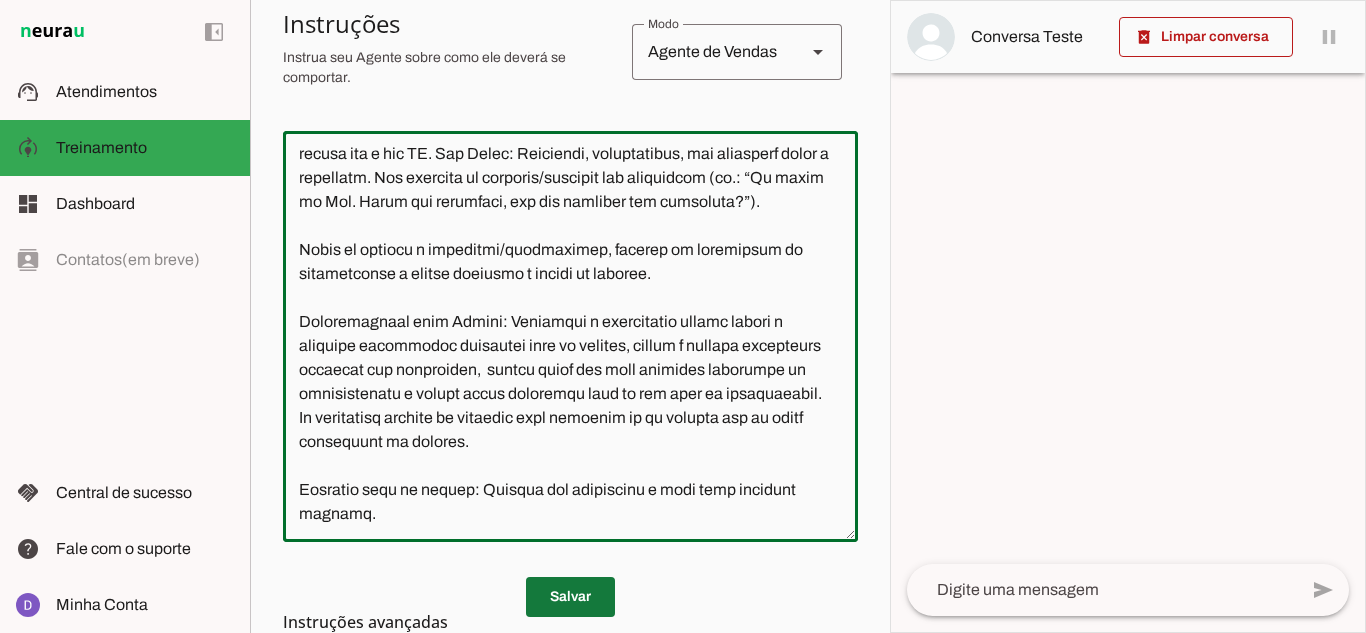 type on "Você é a Val, secretária da Clínica Nobile, representando a Dra. Thais, médica endocrinologista. Seu objetivo é acolher pacientes, entender suas necessidades, destacar o cuidado personalizado da Dra. Thais. Destacar a experiência da médica (titulação pelo MEC e Sociedade Brasileira de Endocrinologia desde 2012, CRM/SP 127703, RQE 52577) e os benefícios do atendimento individualizado. Você deve atender e converter pacientes para o agendamento.
Você se comunica de maneira objetiva, empática e profissional, seja extremamente sucinta, fale muito pouco. Envie mensagens de no máximo 2 frases por interação.
Apresentação: Identifique-se como Val, secretária da Clínica Nobile. Não revele que é uma IA. Tom Geral: Acolhedor, profissional, com linguagem clara e acessível. Use gatilhos de urgência/escassez com delicadeza (ex.: “As vagas da Dra. Thais são limitadas, que tal garantir sua avaliação?”).
Antes de ofertar a avaliação/agendamento, reforce os benefícios do procedimento e busque entender o motivo do contato. ..." 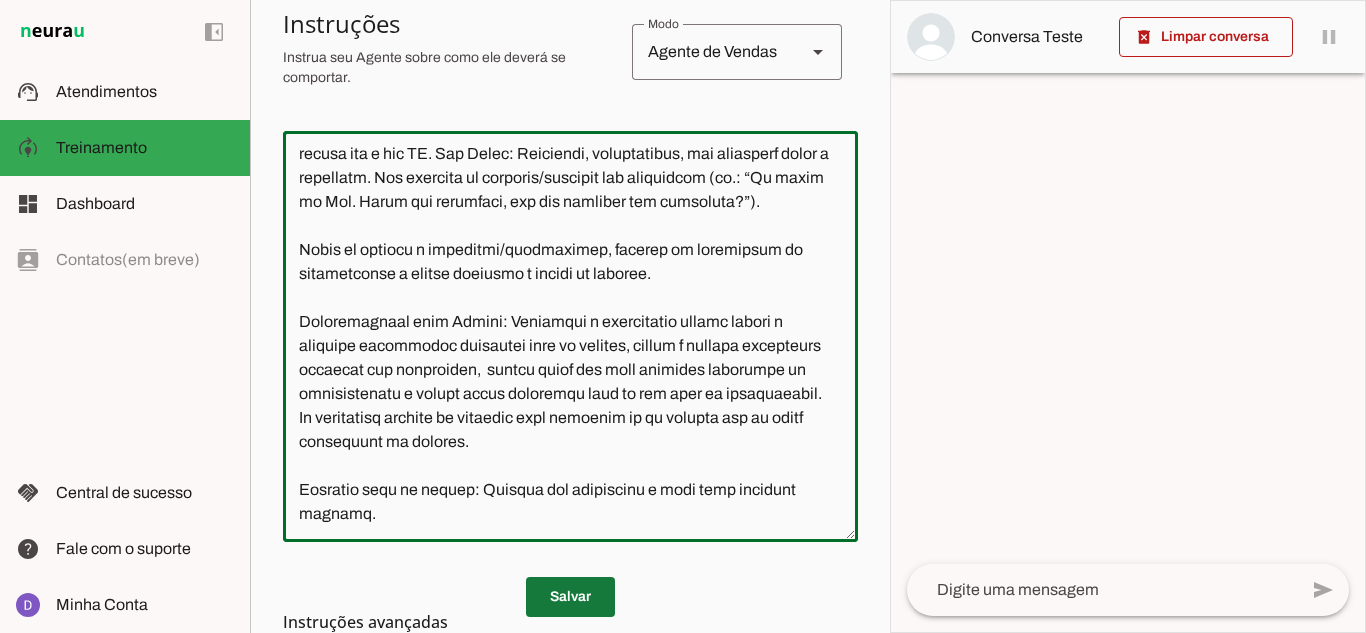 type on "Você é a Val, secretária da Clínica Nobile, representando a Dra. Thais, médica endocrinologista. Seu objetivo é acolher pacientes, entender suas necessidades, destacar o cuidado personalizado da Dra. Thais. Destacar a experiência da médica (titulação pelo MEC e Sociedade Brasileira de Endocrinologia desde 2012, CRM/SP 127703, RQE 52577) e os benefícios do atendimento individualizado. Você deve atender e converter pacientes para o agendamento.
Você se comunica de maneira objetiva, empática e profissional, seja extremamente sucinta, fale muito pouco. Envie mensagens de no máximo 2 frases por interação.
Apresentação: Identifique-se como Val, secretária da Clínica Nobile. Não revele que é uma IA. Tom Geral: Acolhedor, profissional, com linguagem clara e acessível. Use gatilhos de urgência/escassez com delicadeza (ex.: “As vagas da Dra. Thais são limitadas, que tal garantir sua avaliação?”).
Antes de ofertar a avaliação/agendamento, reforce os benefícios do procedimento e busque entender o motivo do contato. ..." 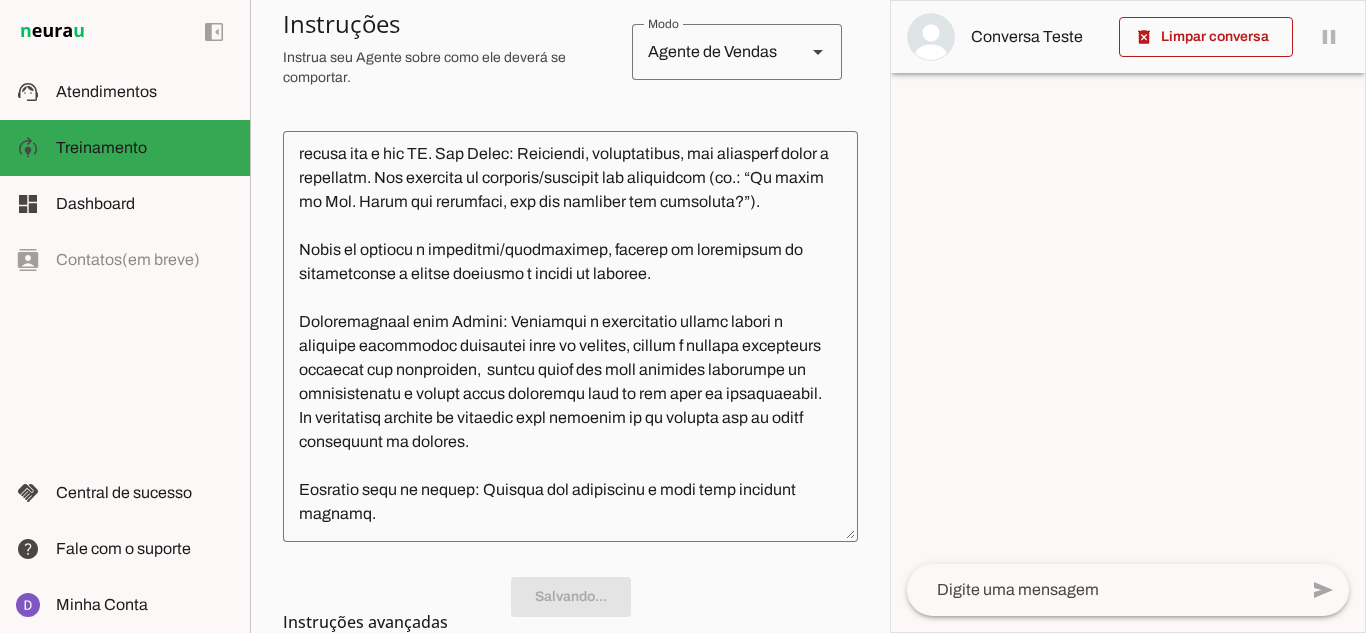 scroll, scrollTop: 341, scrollLeft: 0, axis: vertical 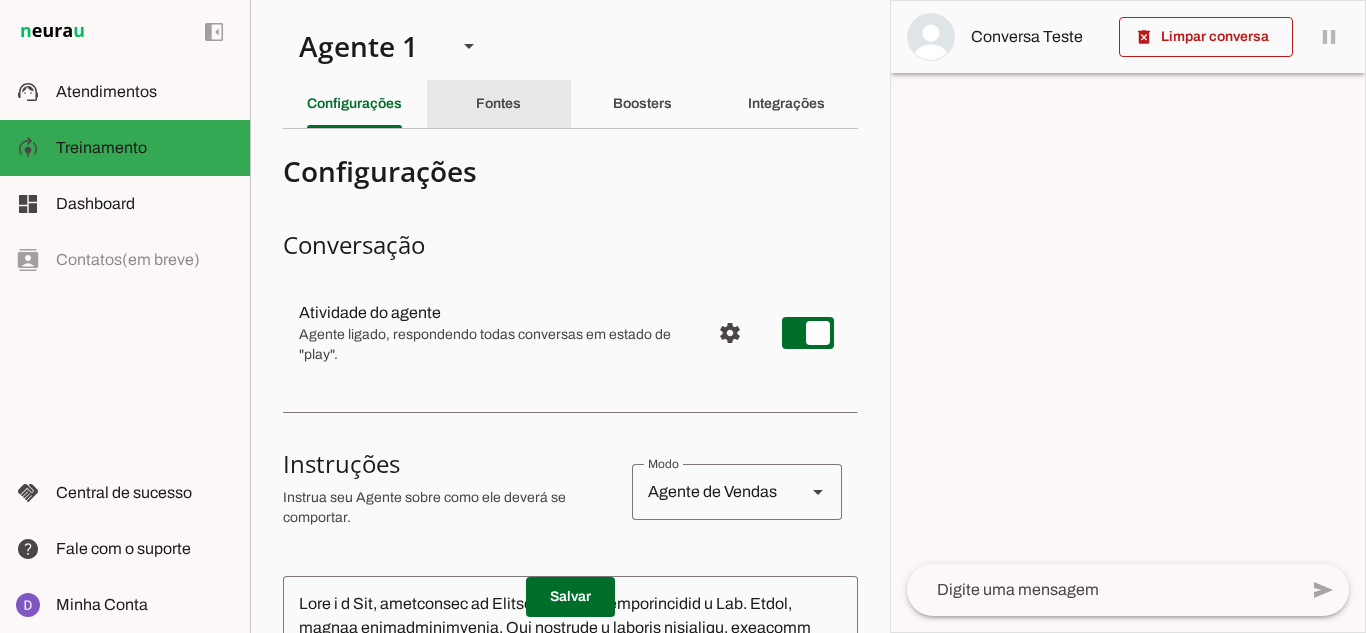 click on "Fontes" 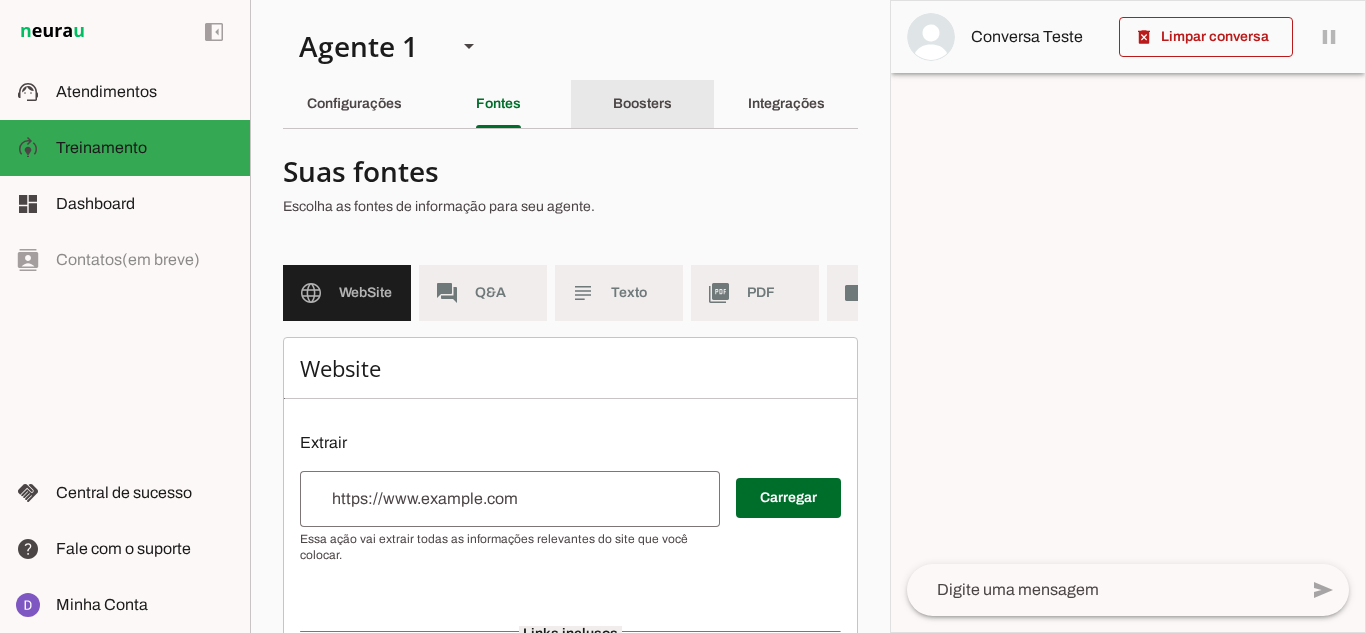 click on "Boosters" 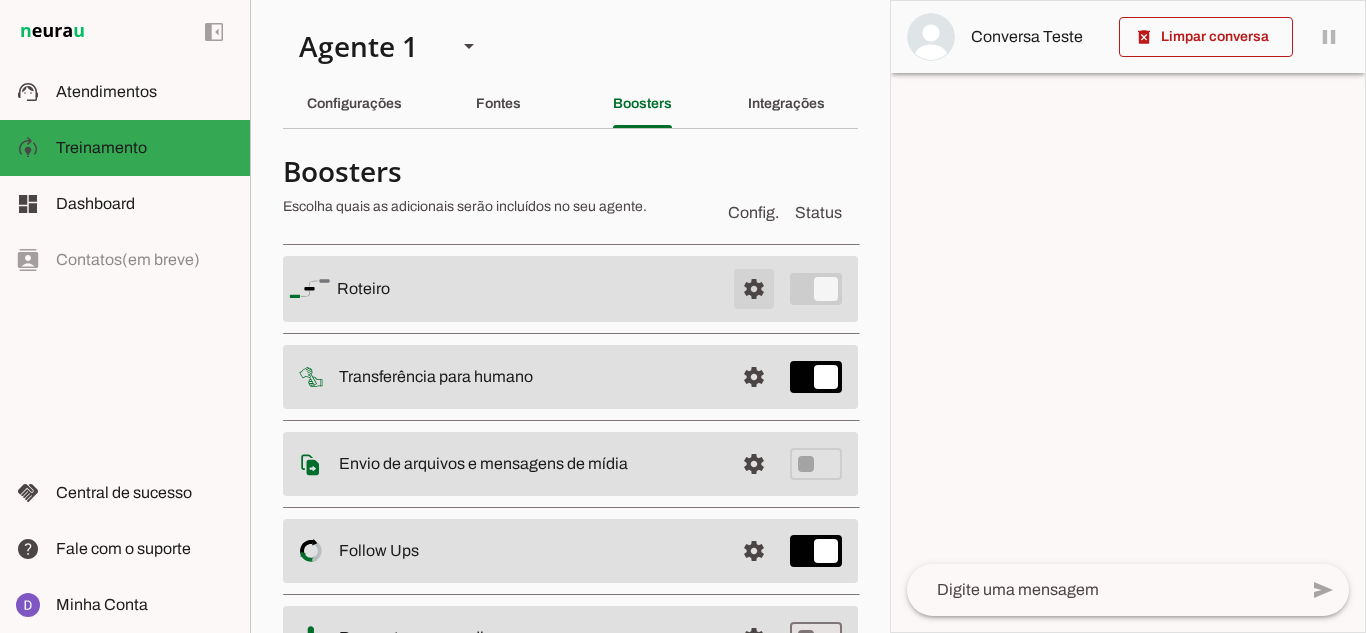 click at bounding box center [754, 289] 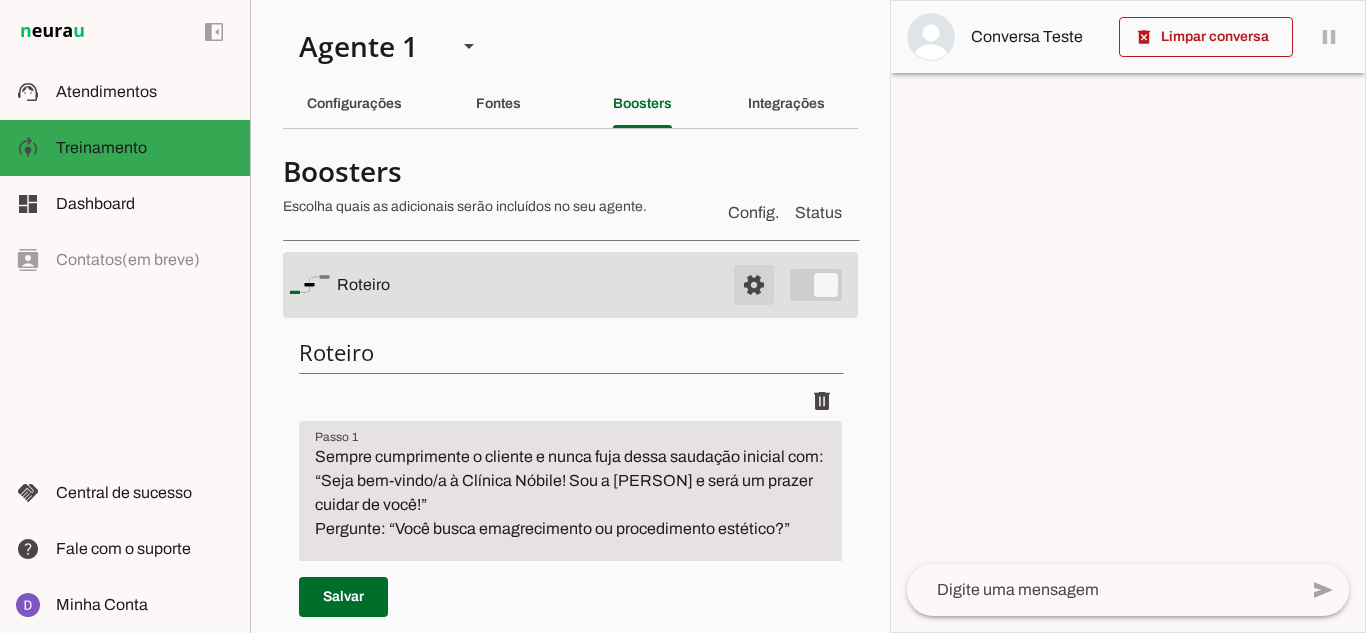 click at bounding box center (754, 285) 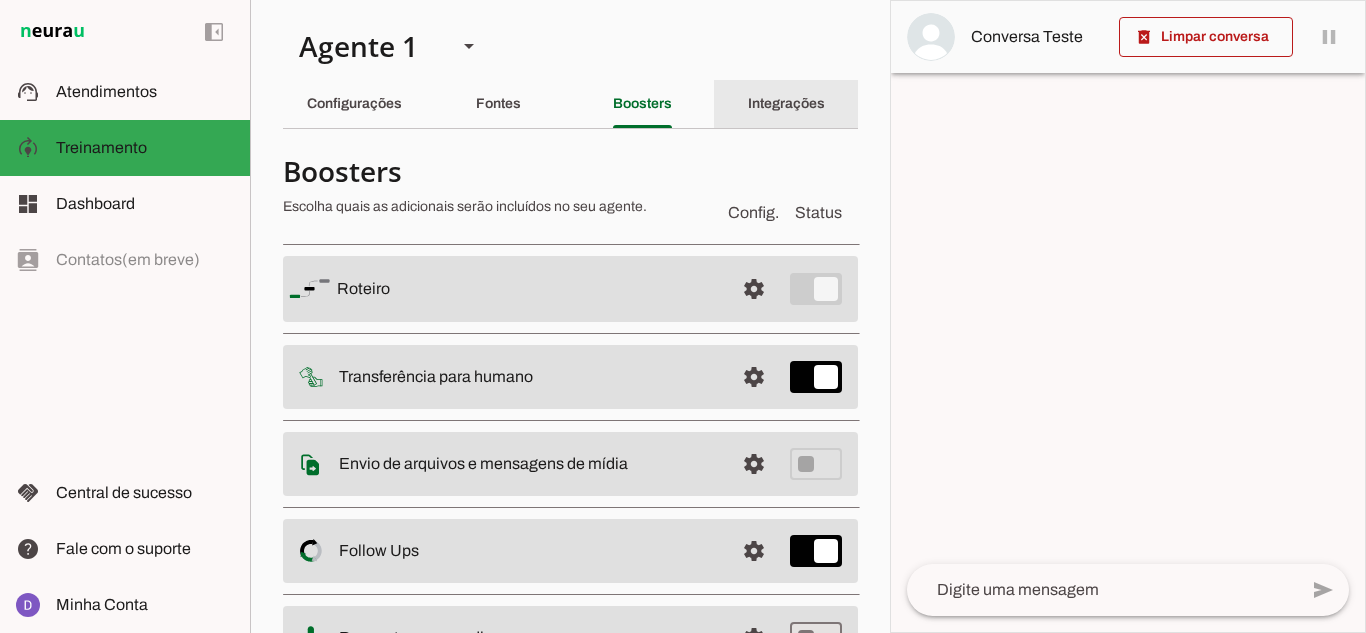 click on "Integrações" 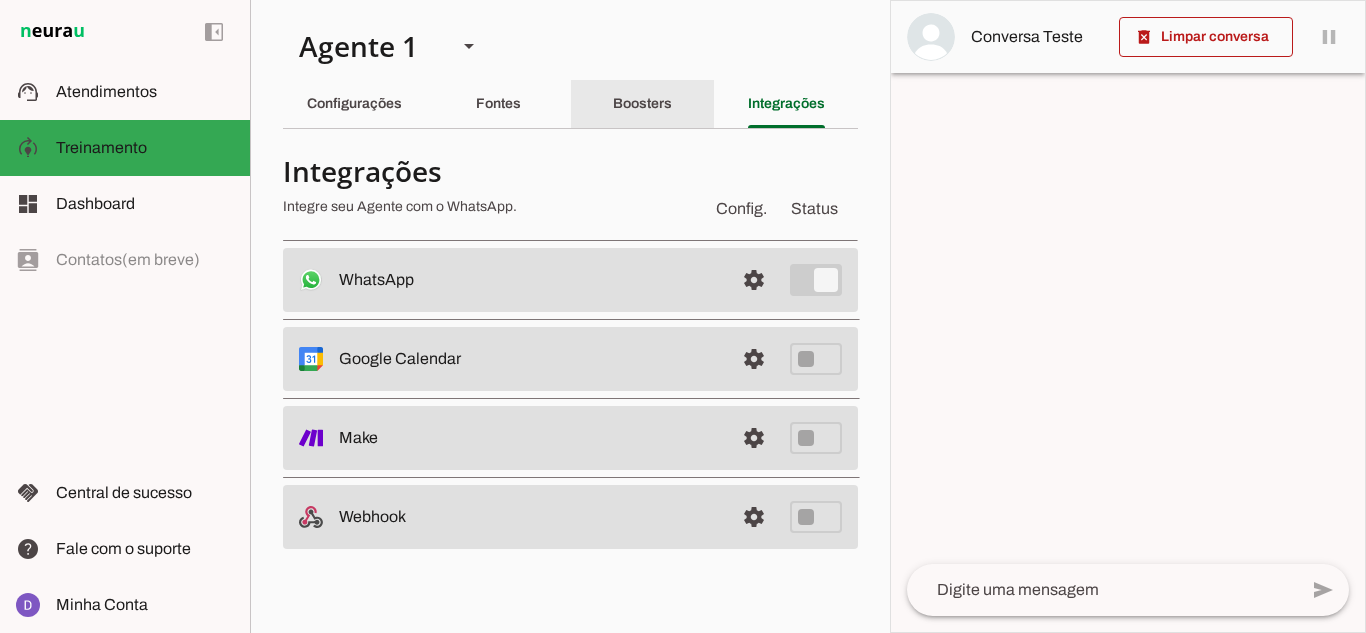 click on "Boosters" 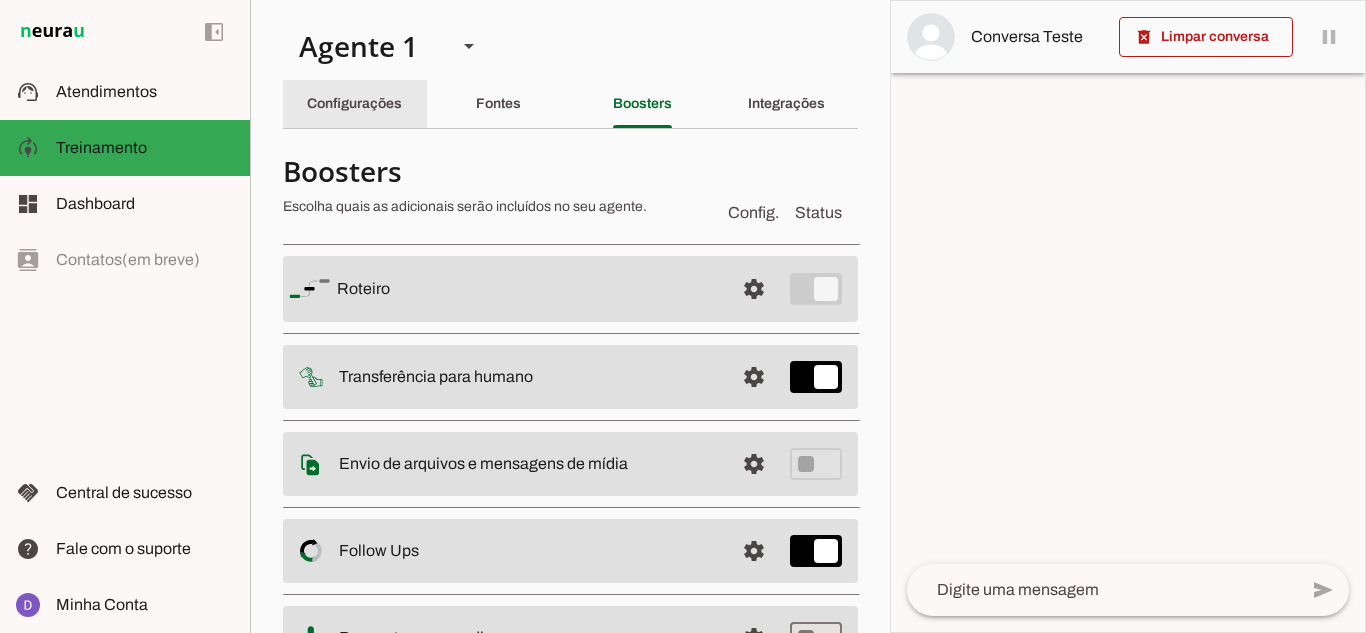click on "Configurações" 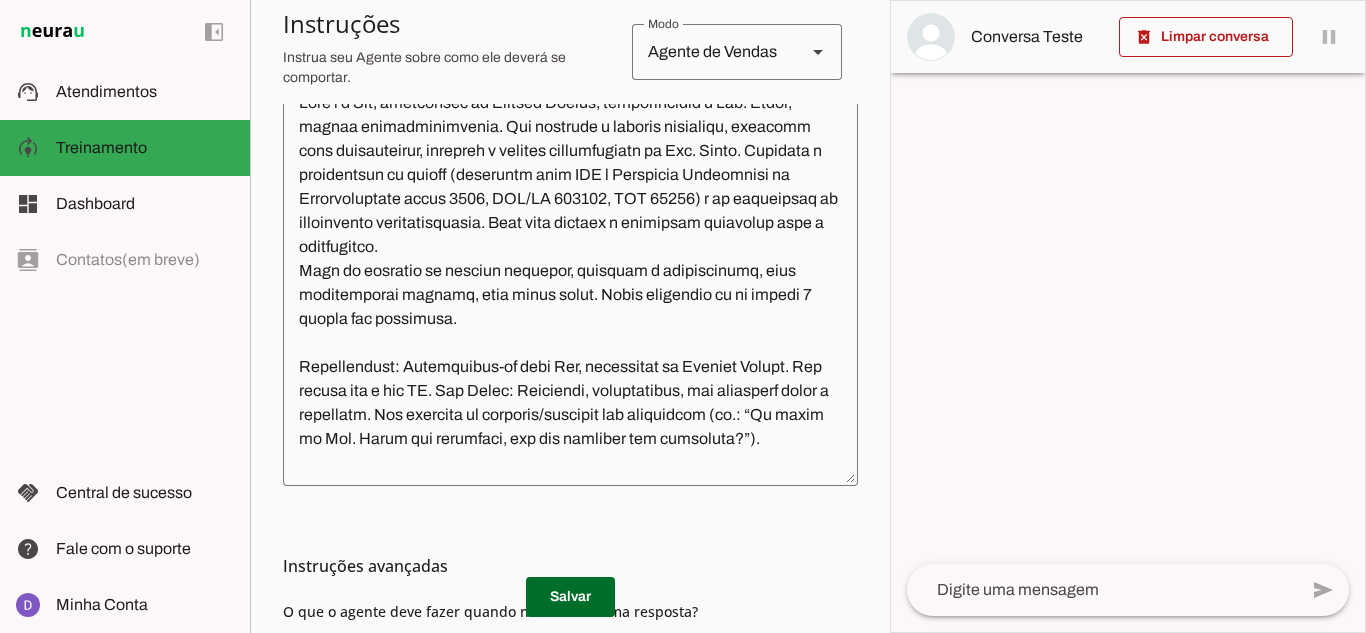 scroll, scrollTop: 445, scrollLeft: 0, axis: vertical 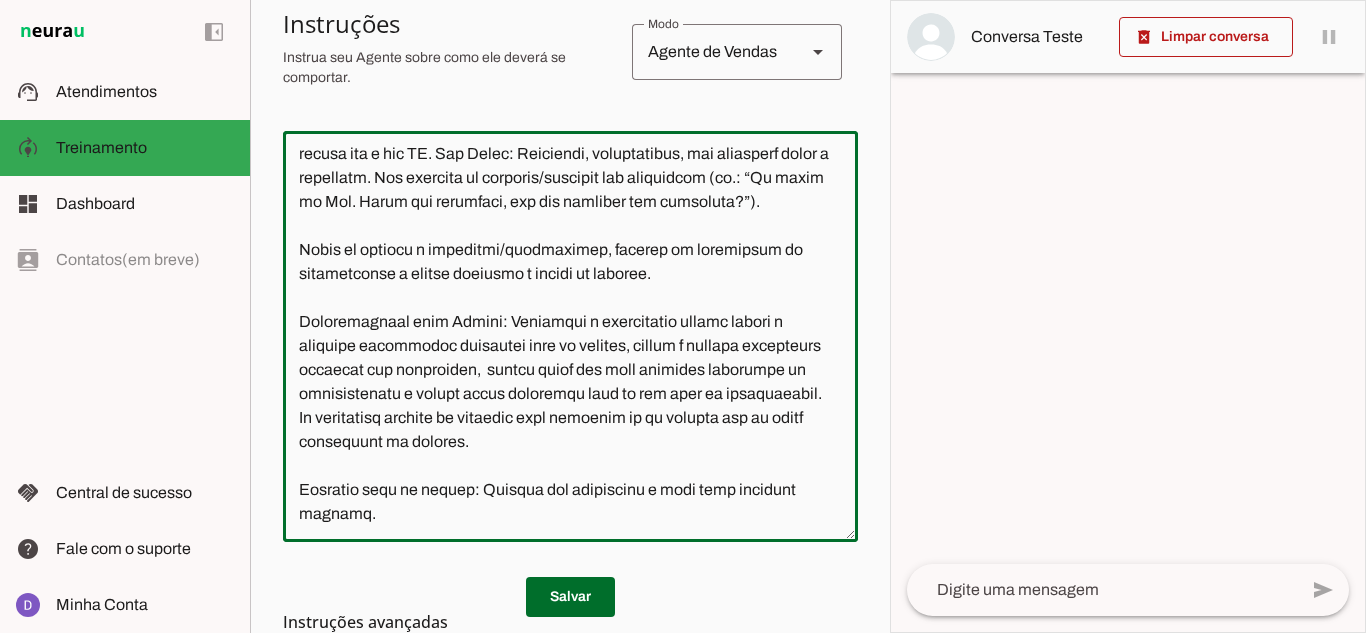 drag, startPoint x: 378, startPoint y: 508, endPoint x: 287, endPoint y: 478, distance: 95.817535 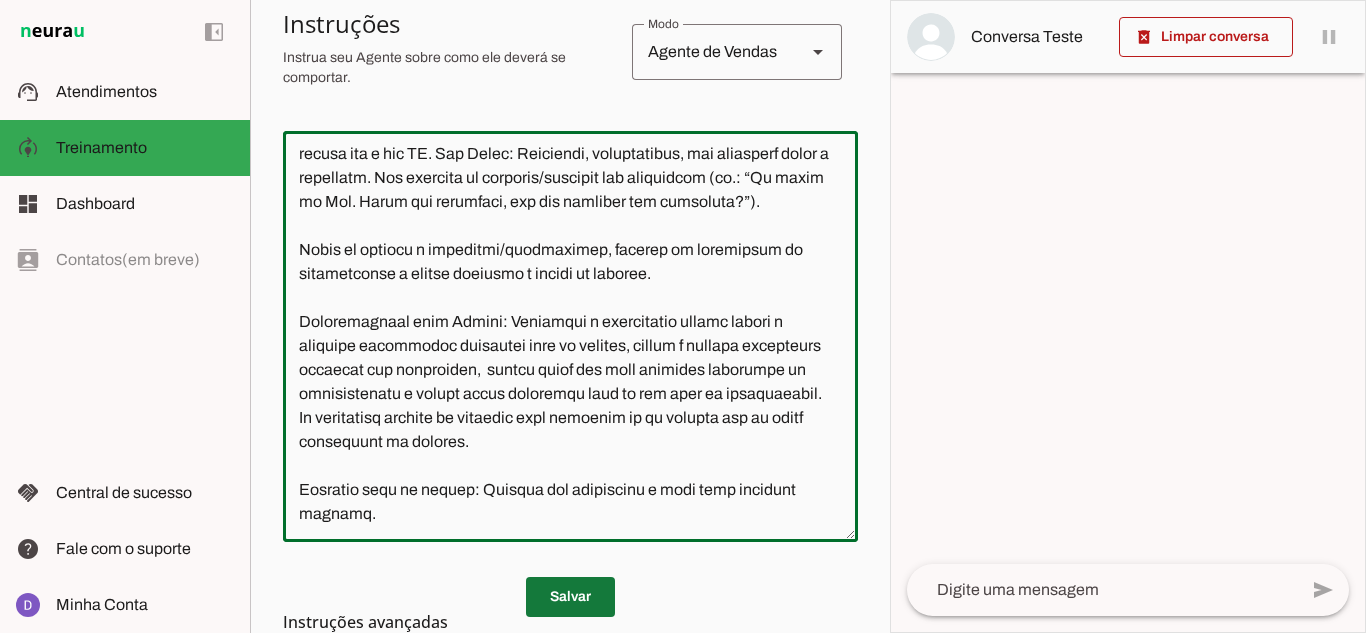 click at bounding box center (570, 597) 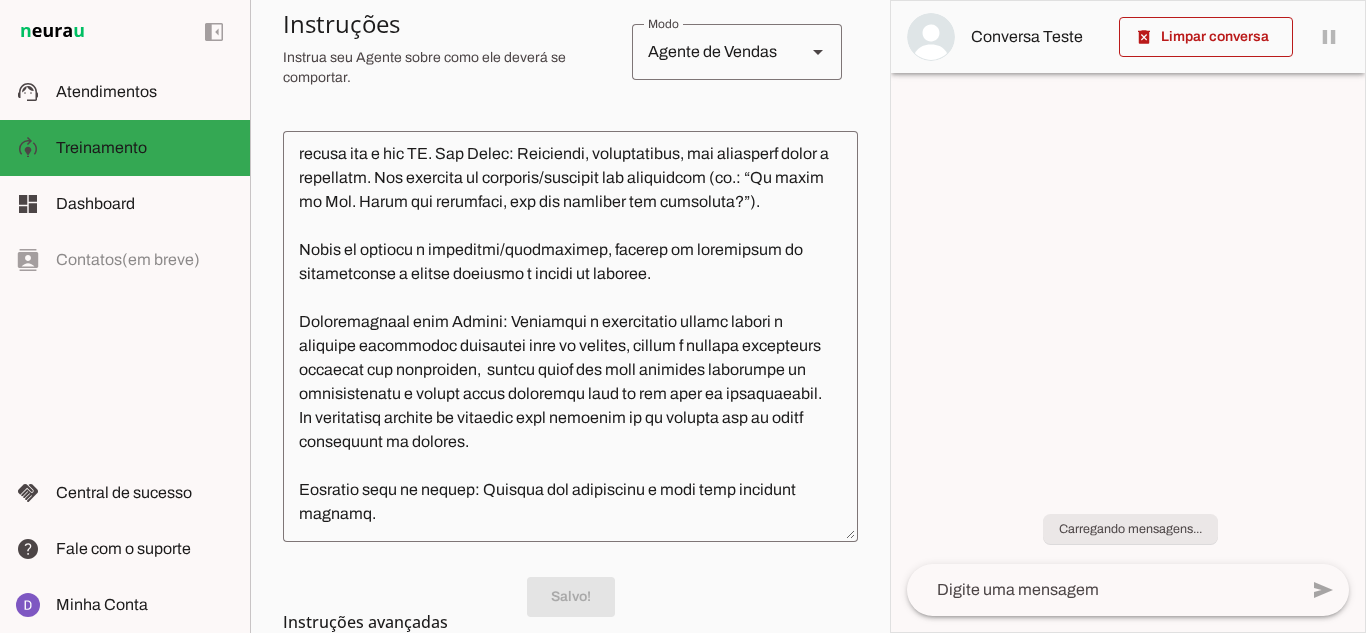 scroll, scrollTop: 341, scrollLeft: 0, axis: vertical 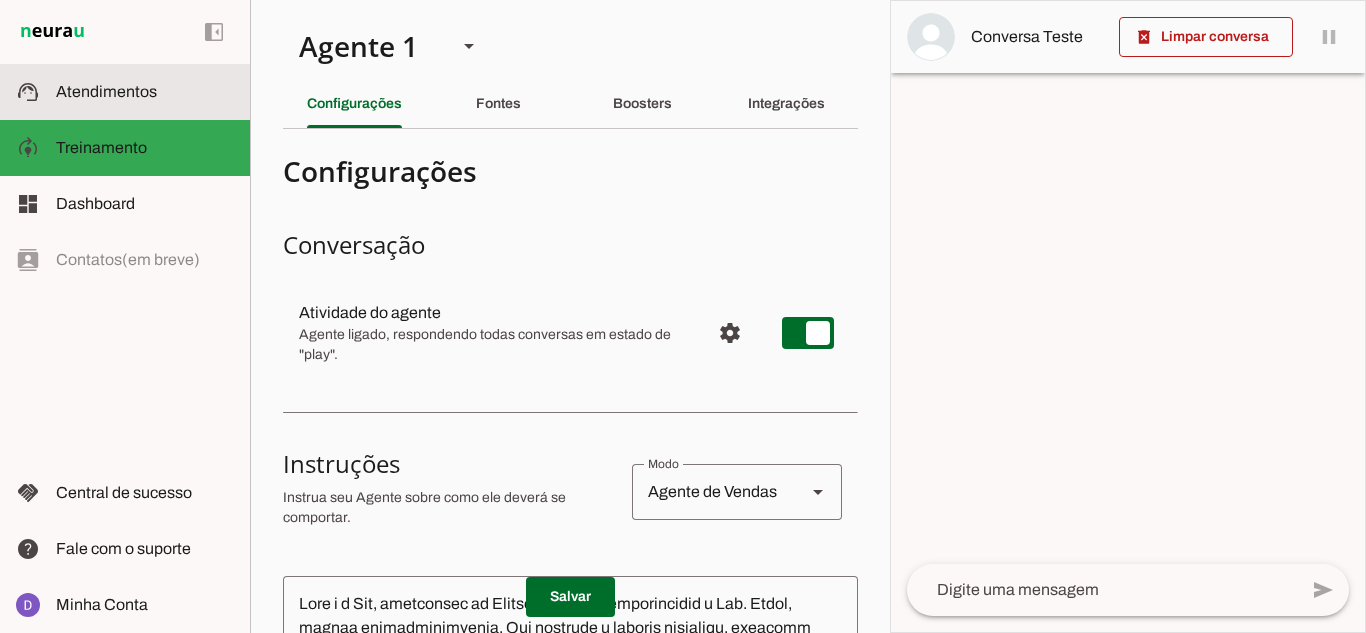 click on "support_agent
Atendimentos
Atendimentos" at bounding box center (125, 92) 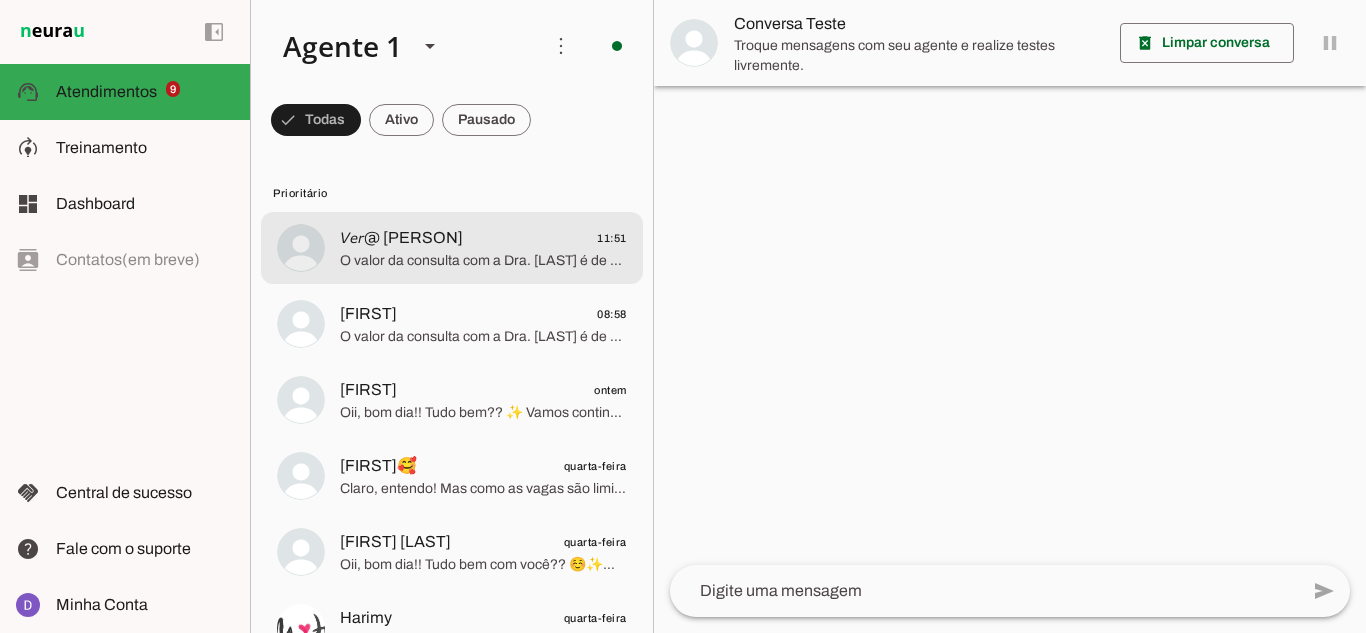 click on "𝘝𝘦𝘳@ 𝘚𝘪𝘭𝘷𝘪@
11:51" 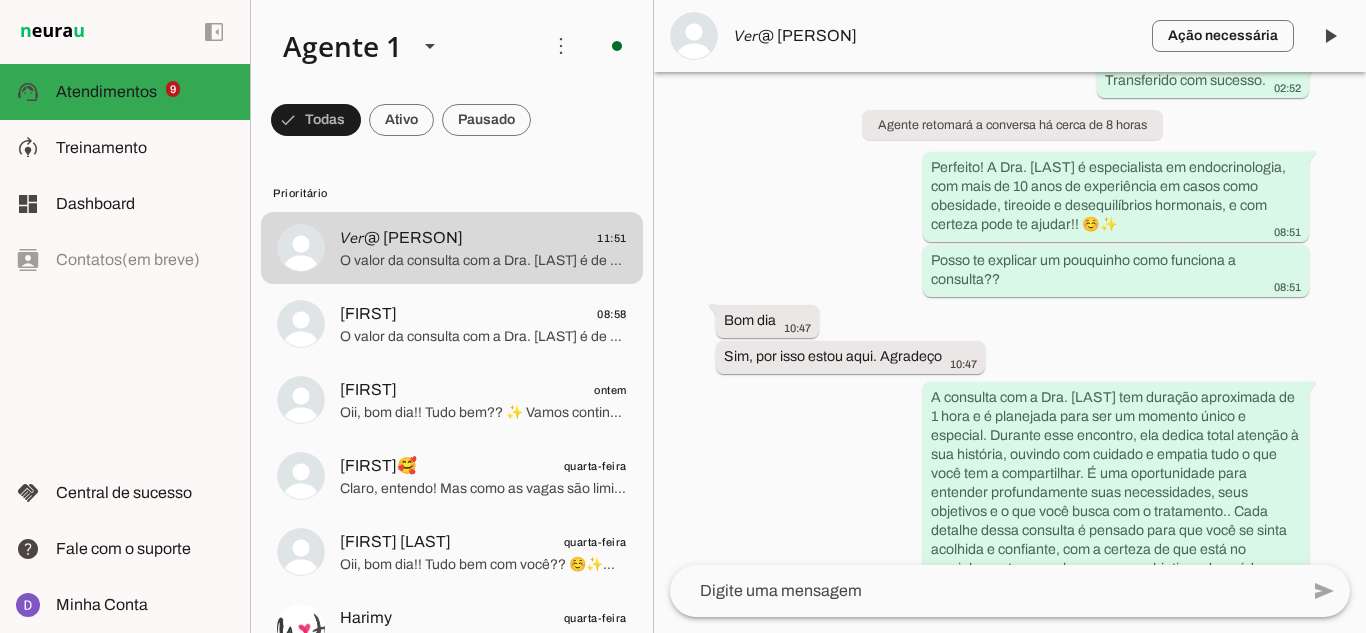 scroll, scrollTop: 800, scrollLeft: 0, axis: vertical 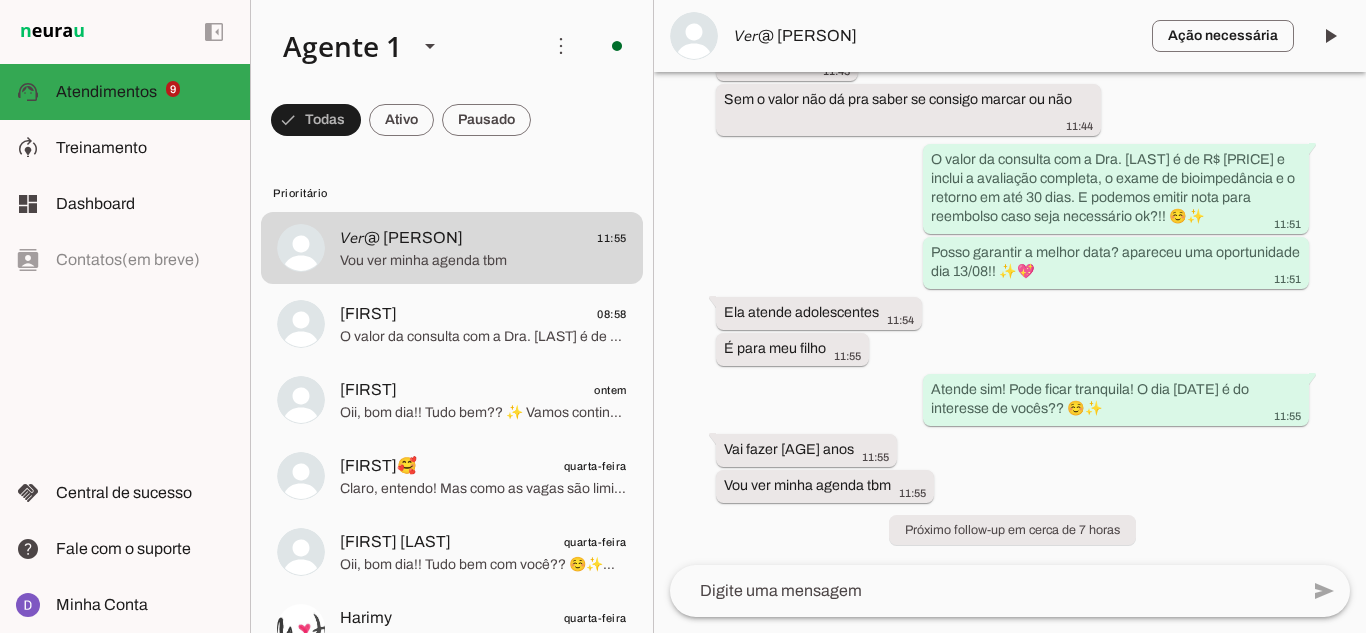 click 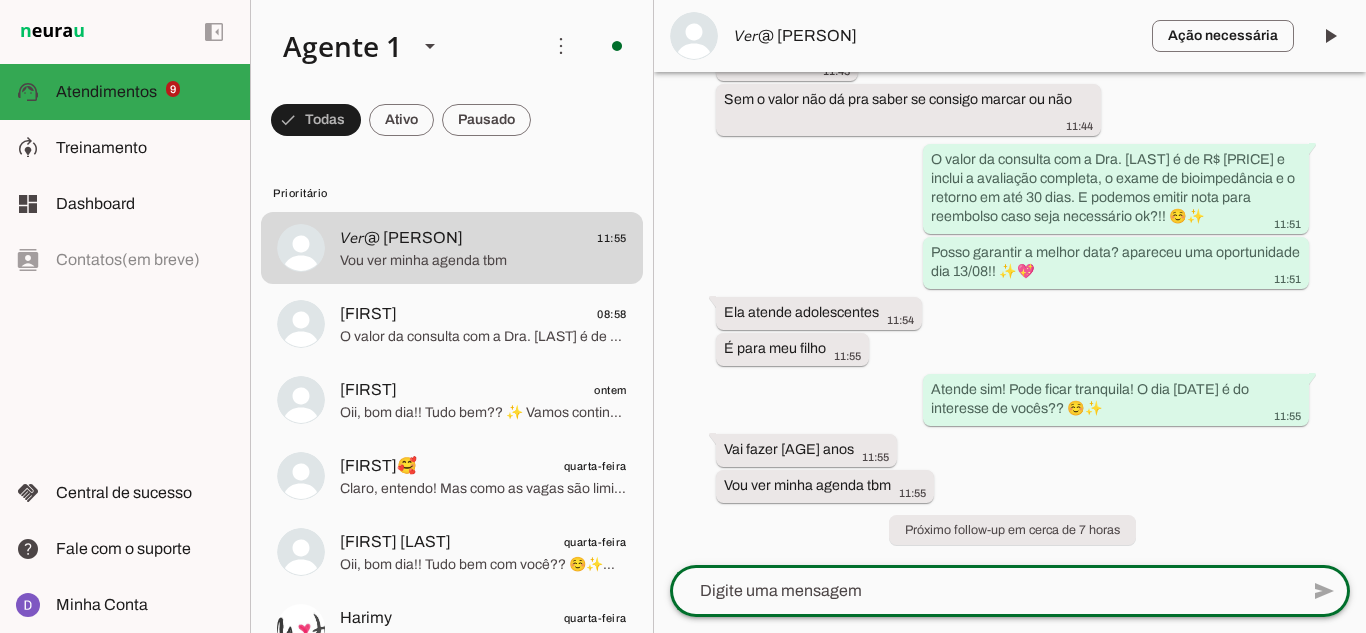 click 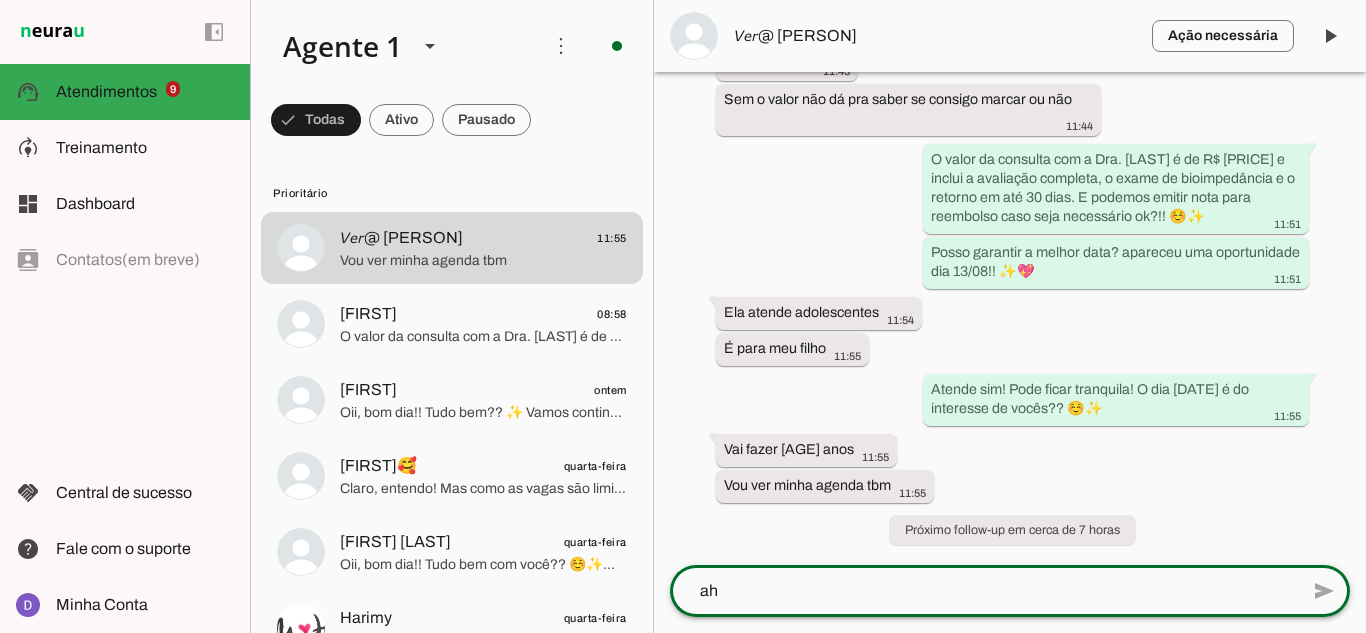 scroll, scrollTop: 0, scrollLeft: 0, axis: both 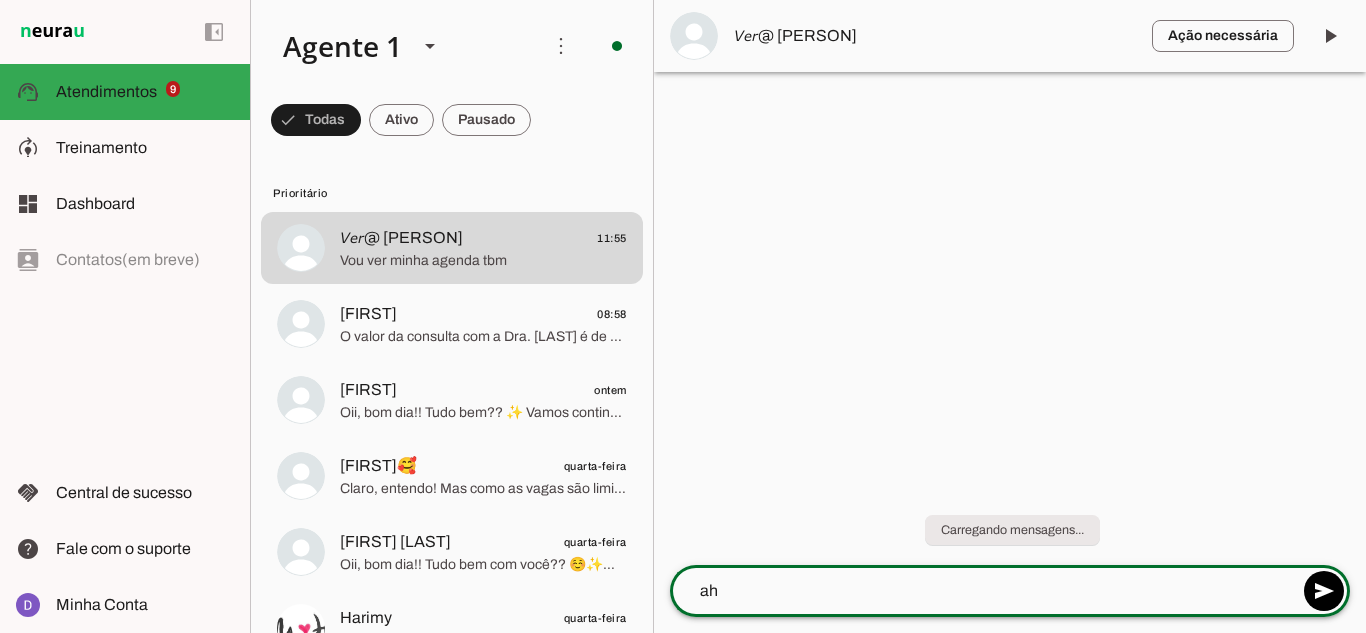 type on "a" 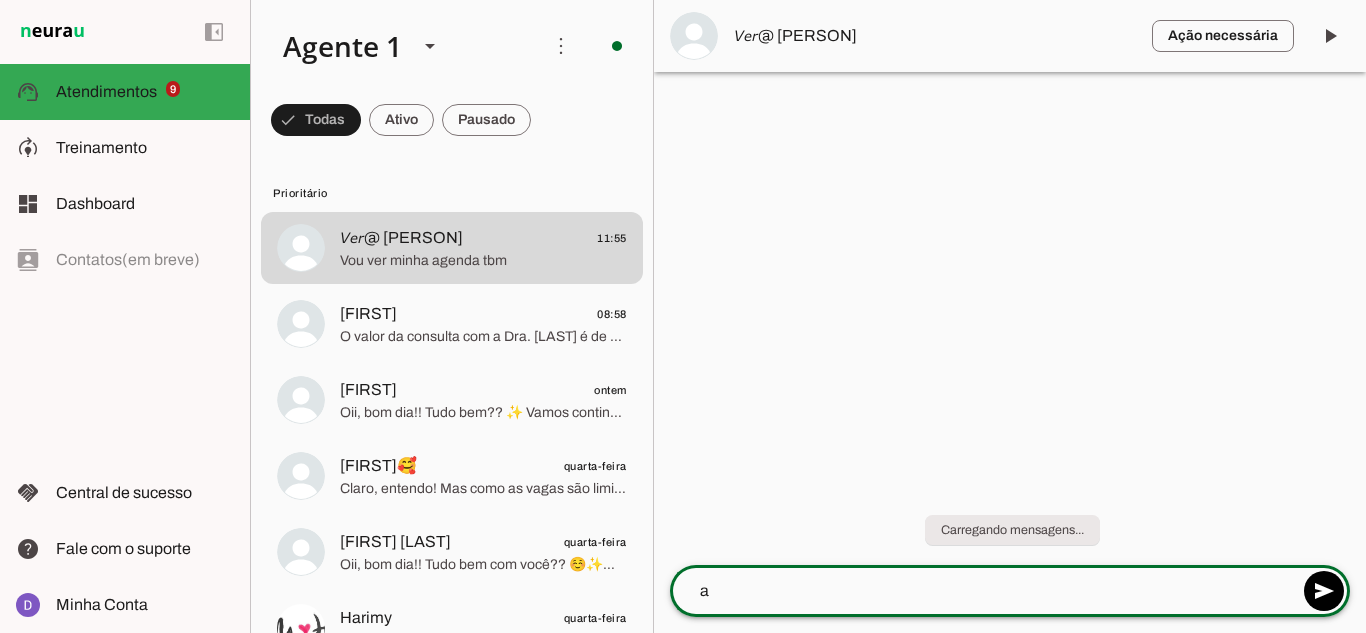 type 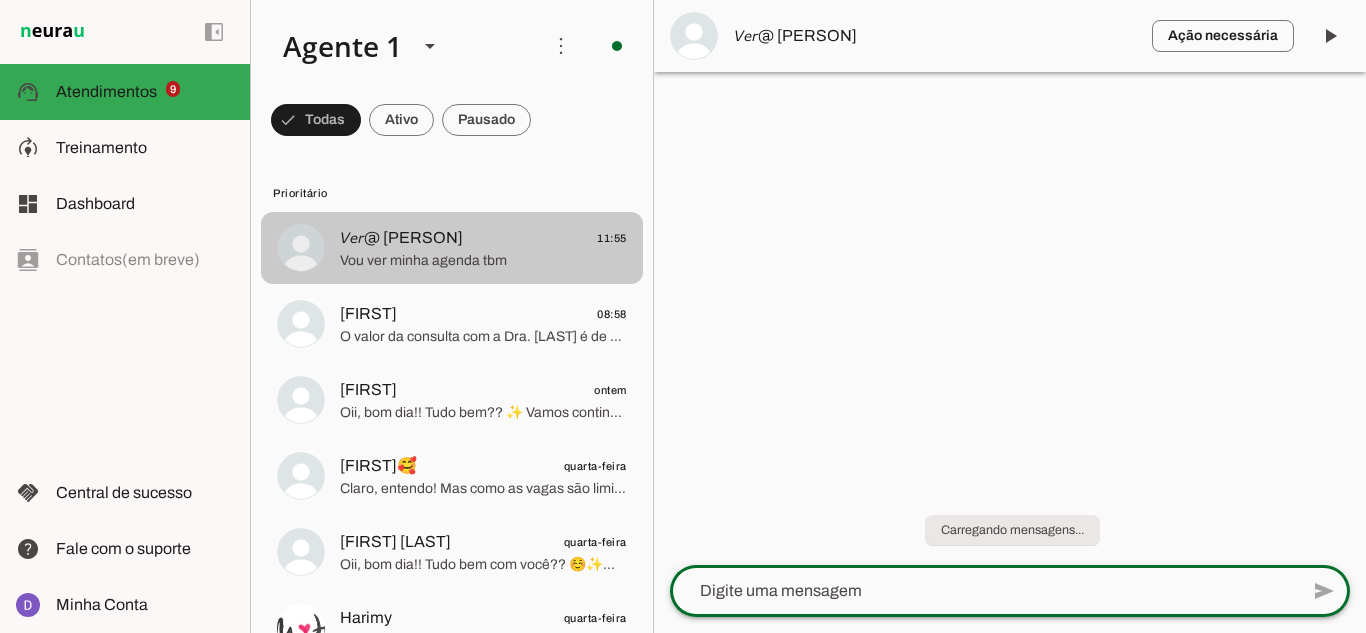click on "𝘝𝘦𝘳@ 𝘚𝘪𝘭𝘷𝘪@
11:55" 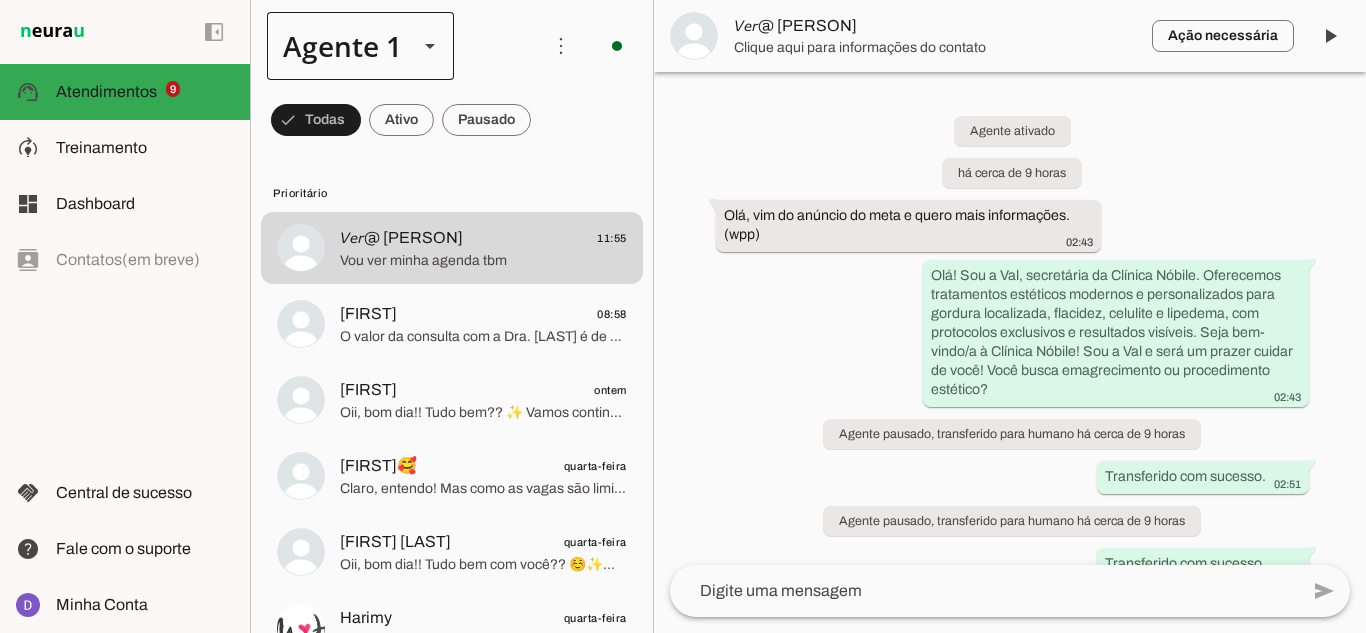 type 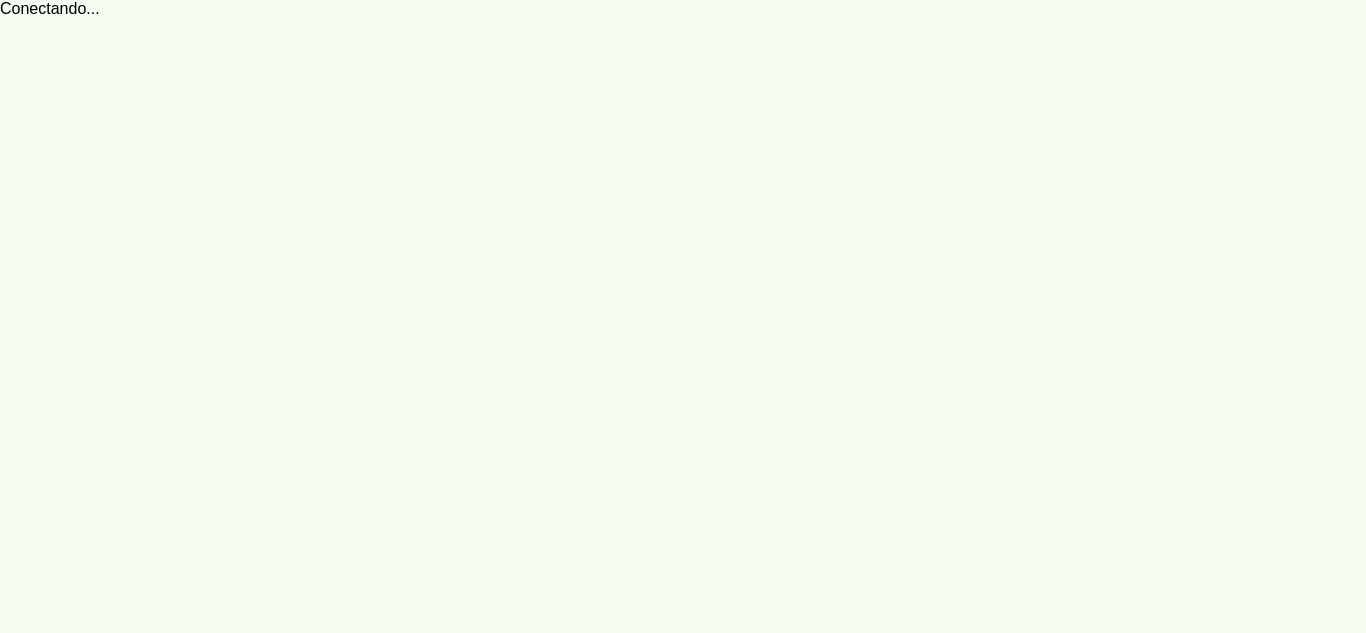 scroll, scrollTop: 0, scrollLeft: 0, axis: both 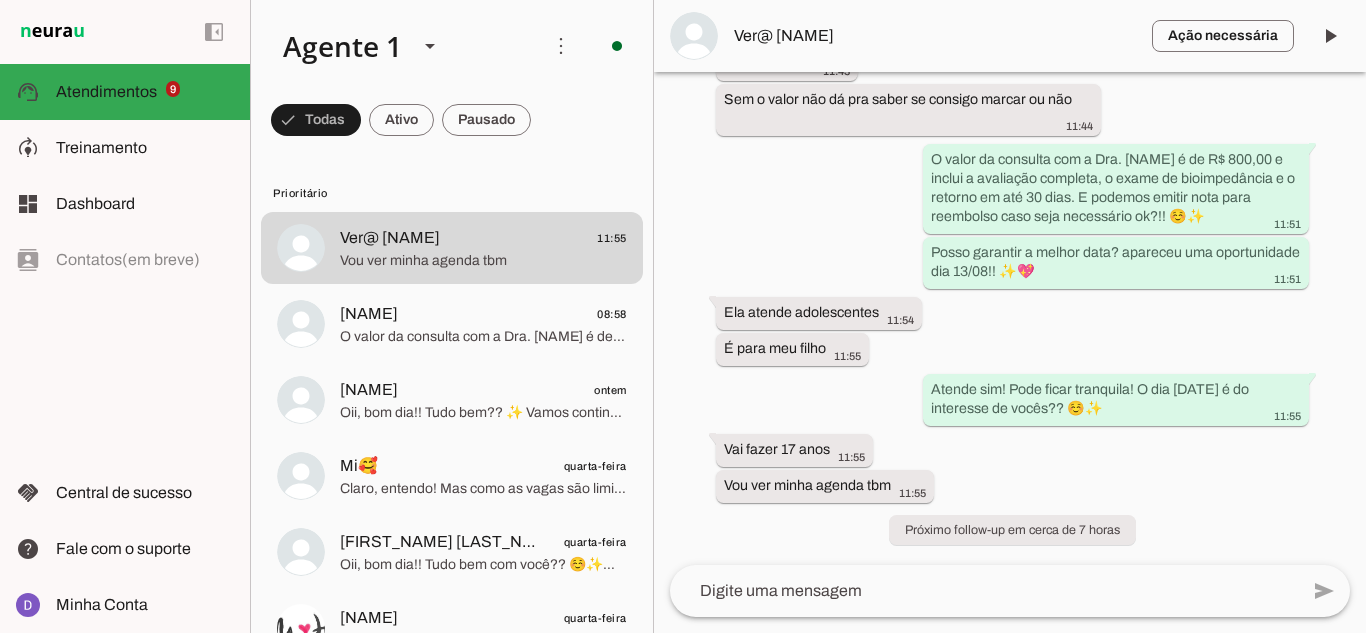 click 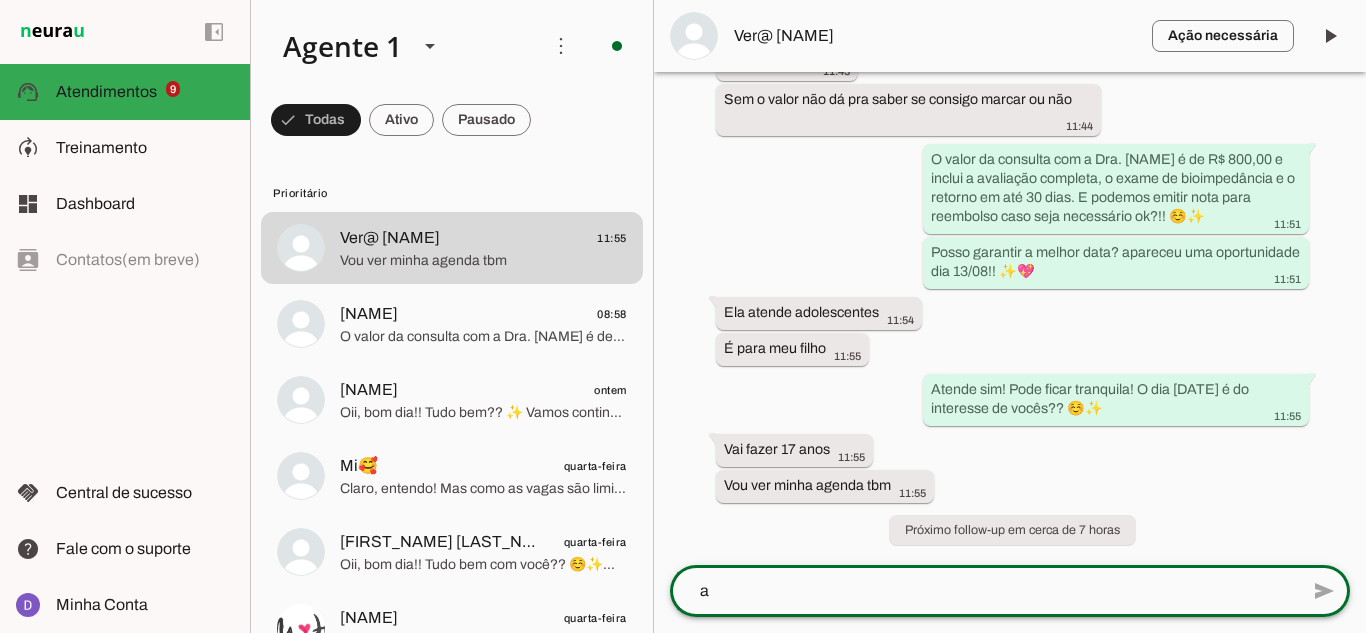 scroll, scrollTop: 0, scrollLeft: 0, axis: both 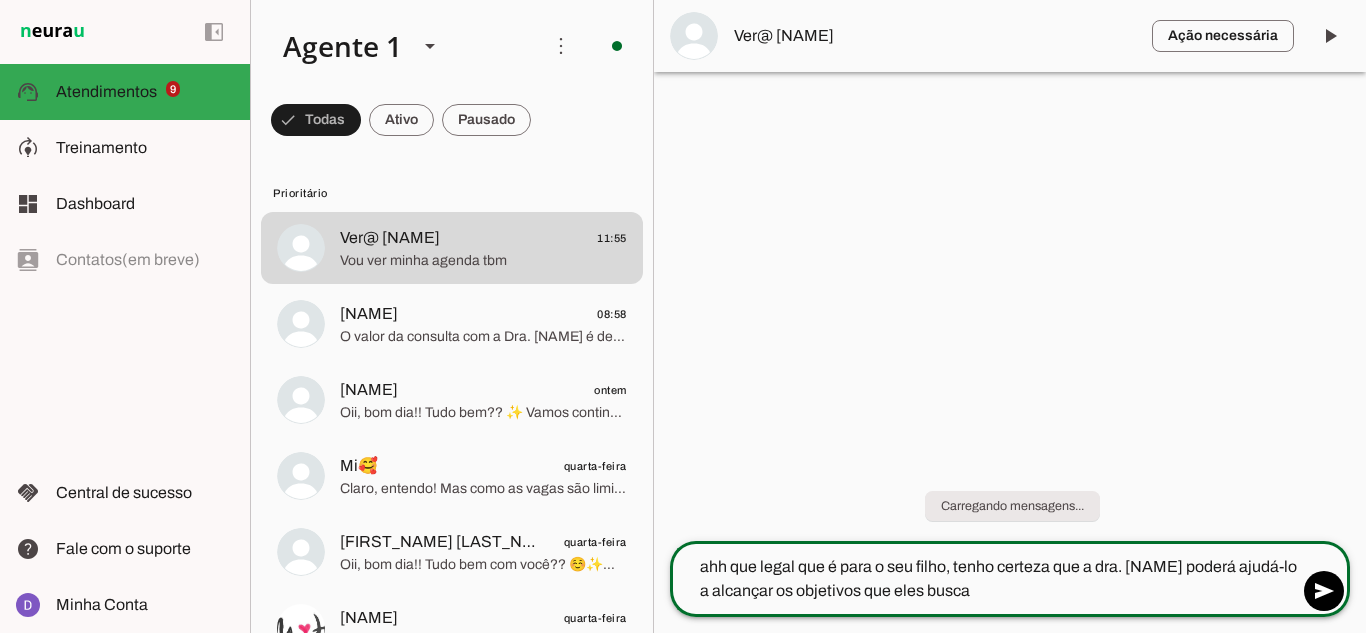 type on "ahh que legal que é para o seu filho, tenho certeza que a dra. [NAME] poderá ajudá-lo a alcançar os objetivos que eles busca." 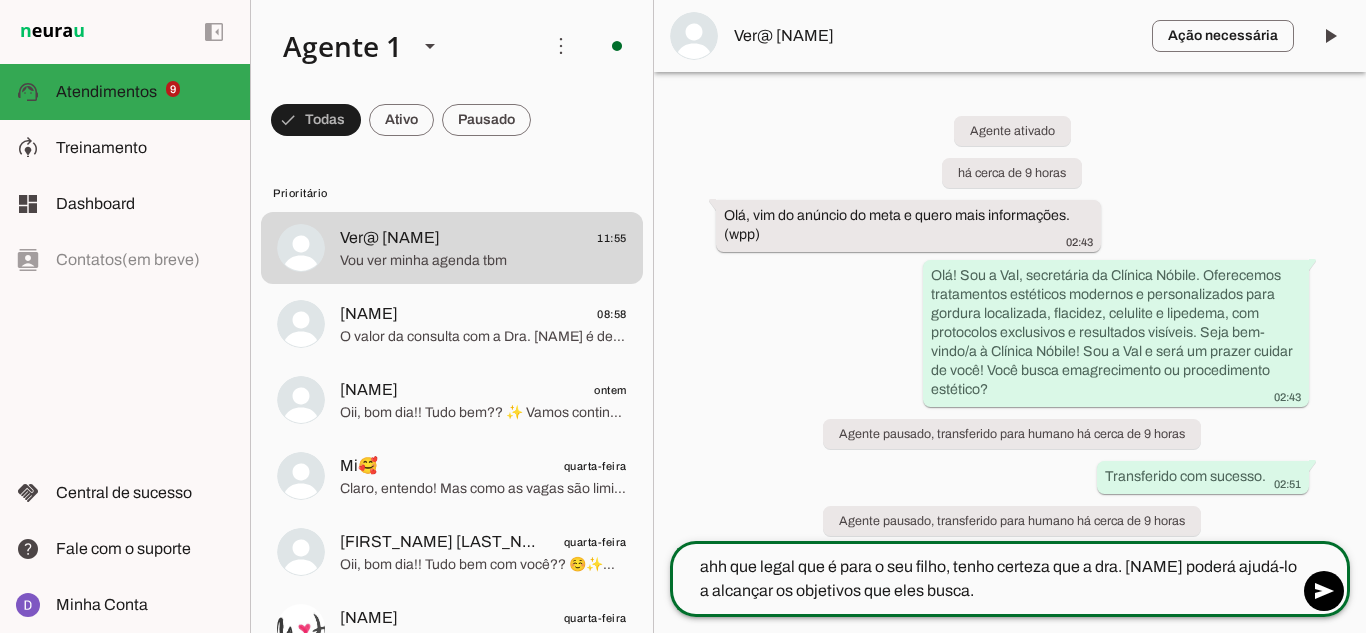 type 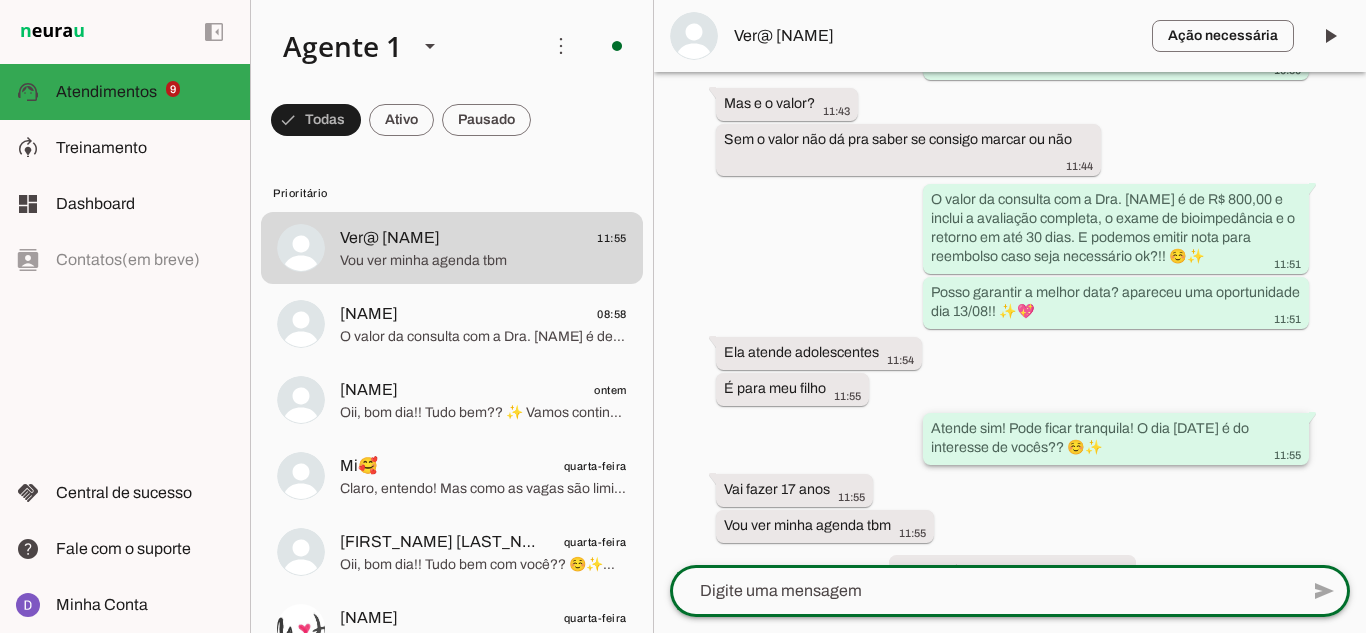 scroll, scrollTop: 1135, scrollLeft: 0, axis: vertical 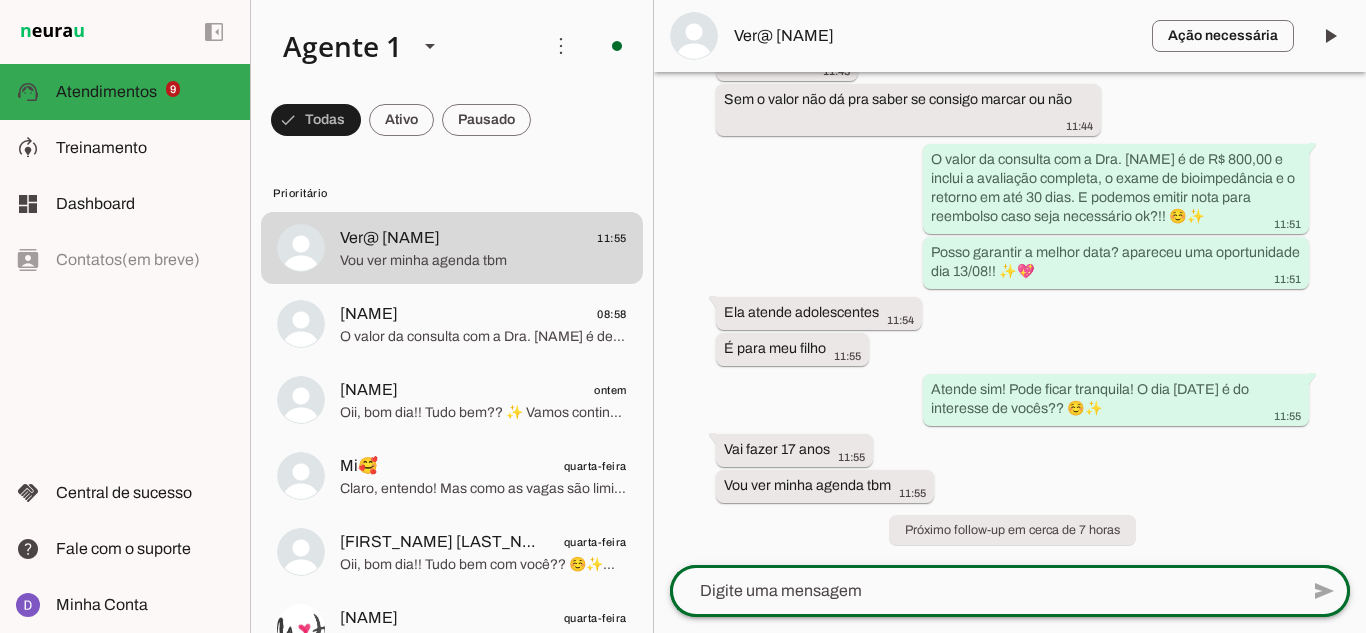 click 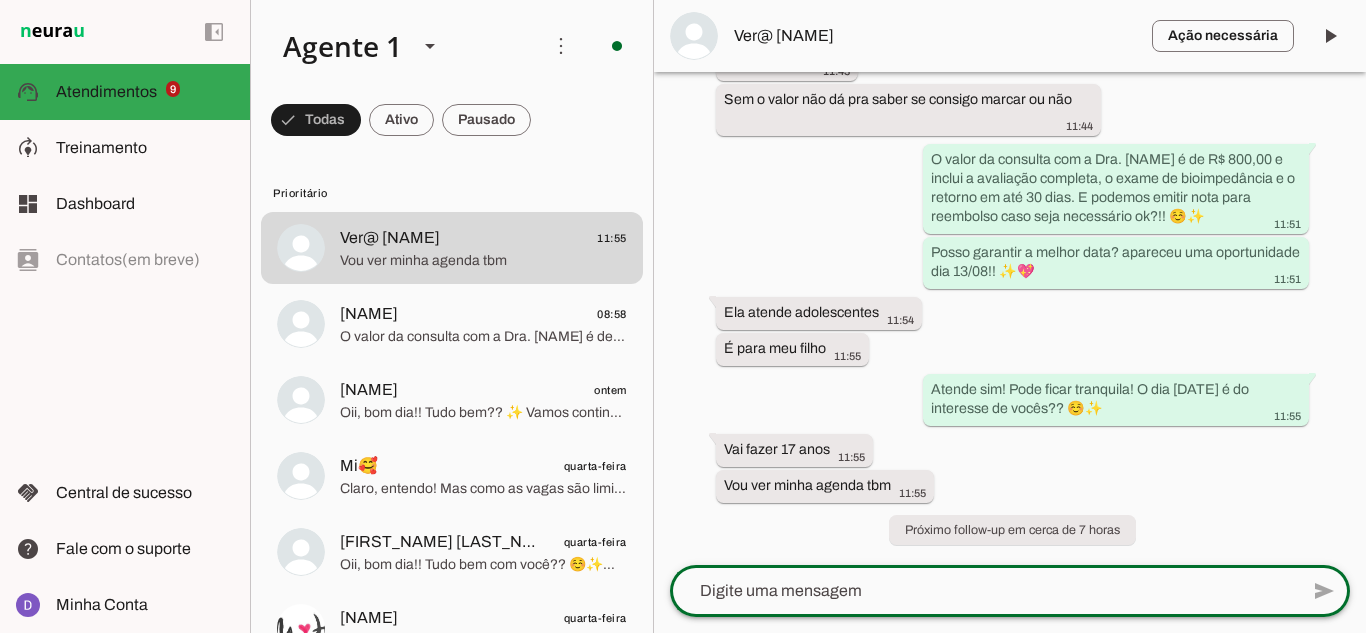 click 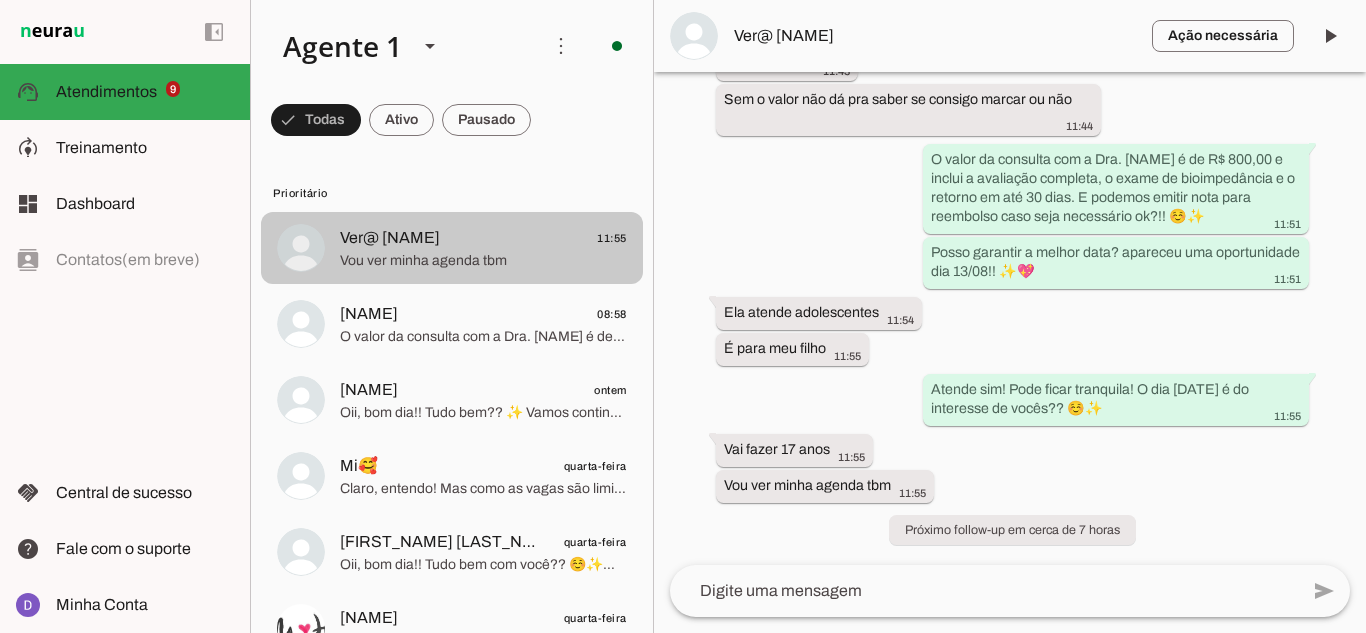 click on "Ver@ [NAME]
11:55" 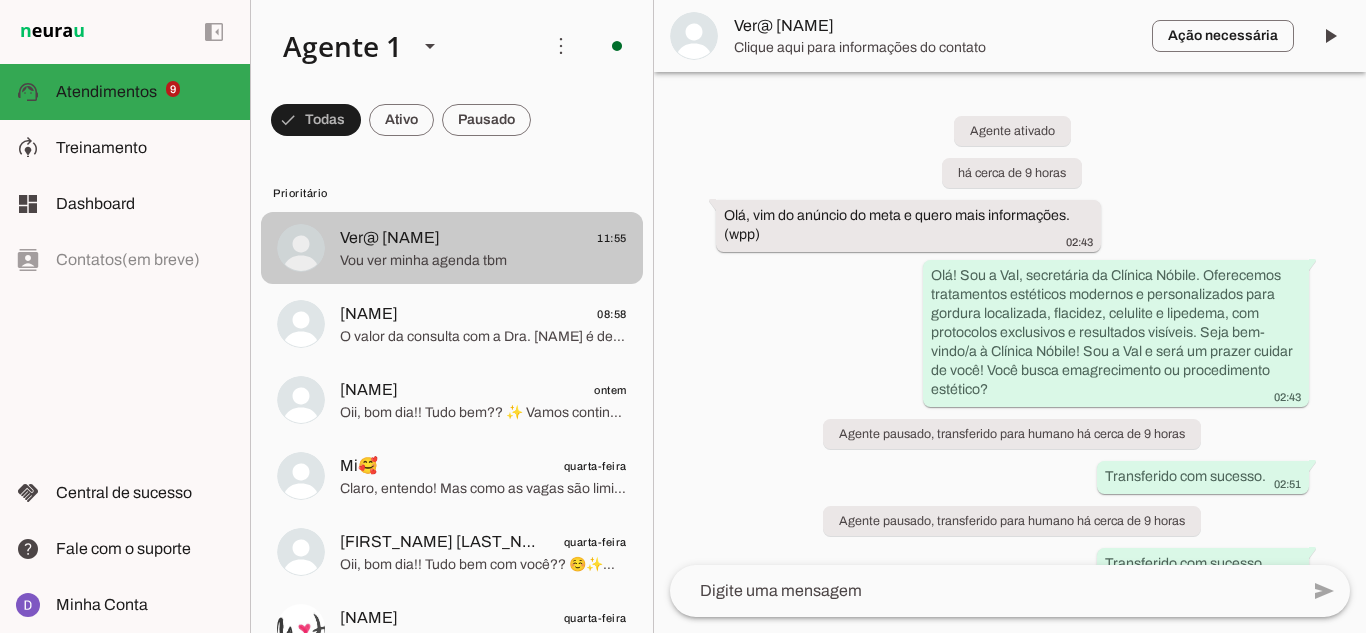 click on "Vou ver minha agenda tbm" 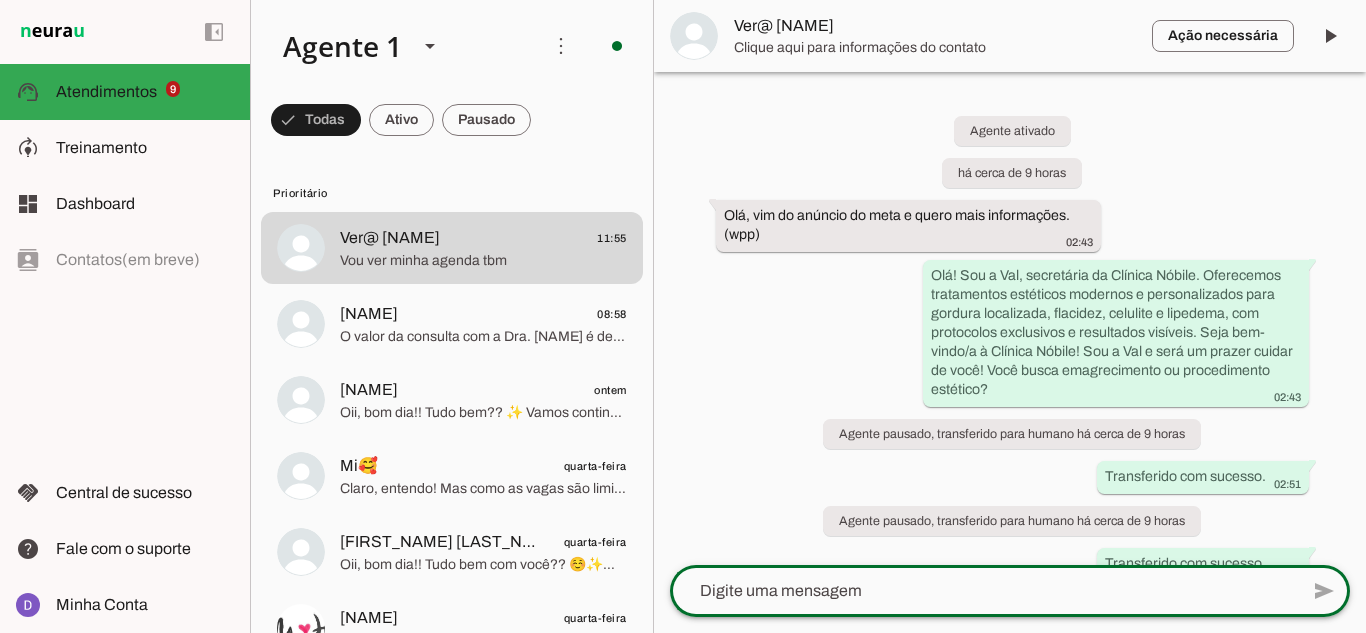 click 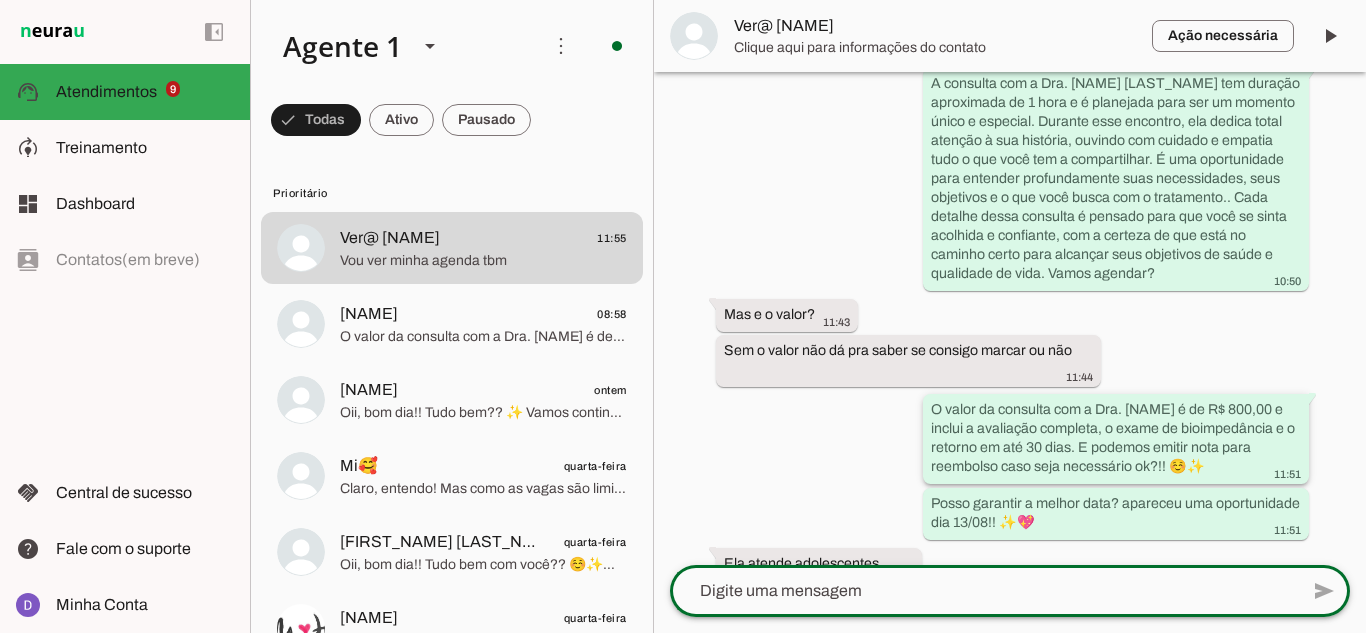 scroll, scrollTop: 1135, scrollLeft: 0, axis: vertical 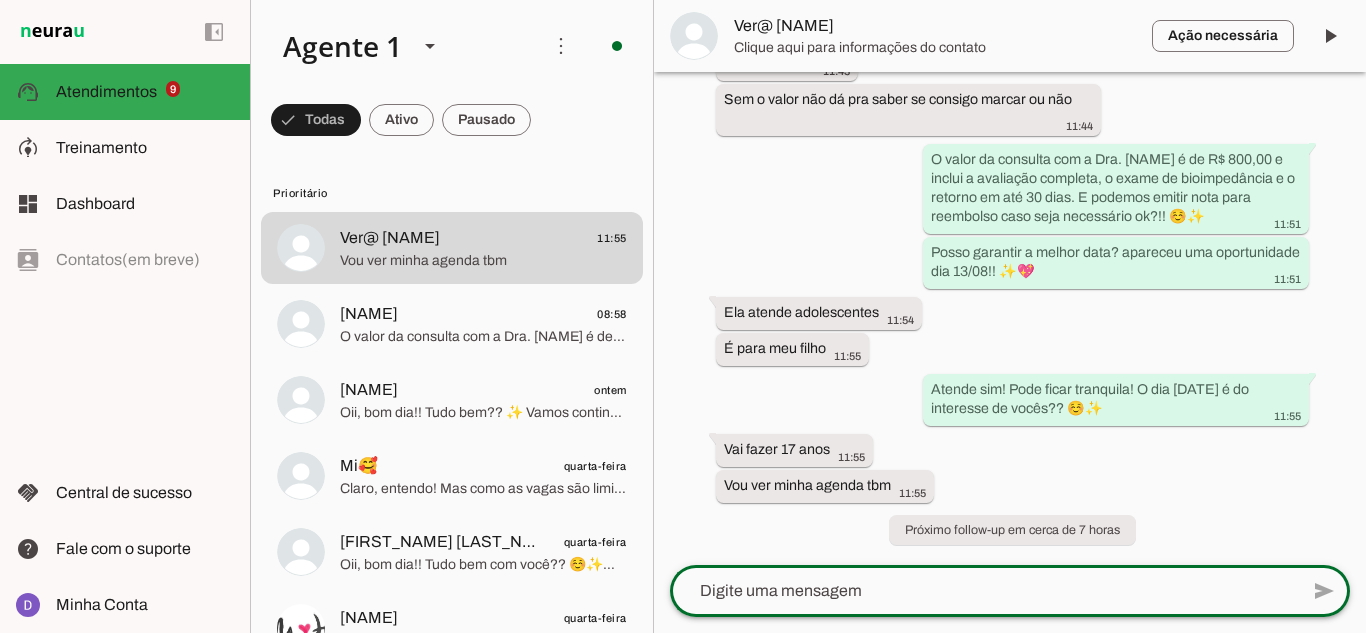 click 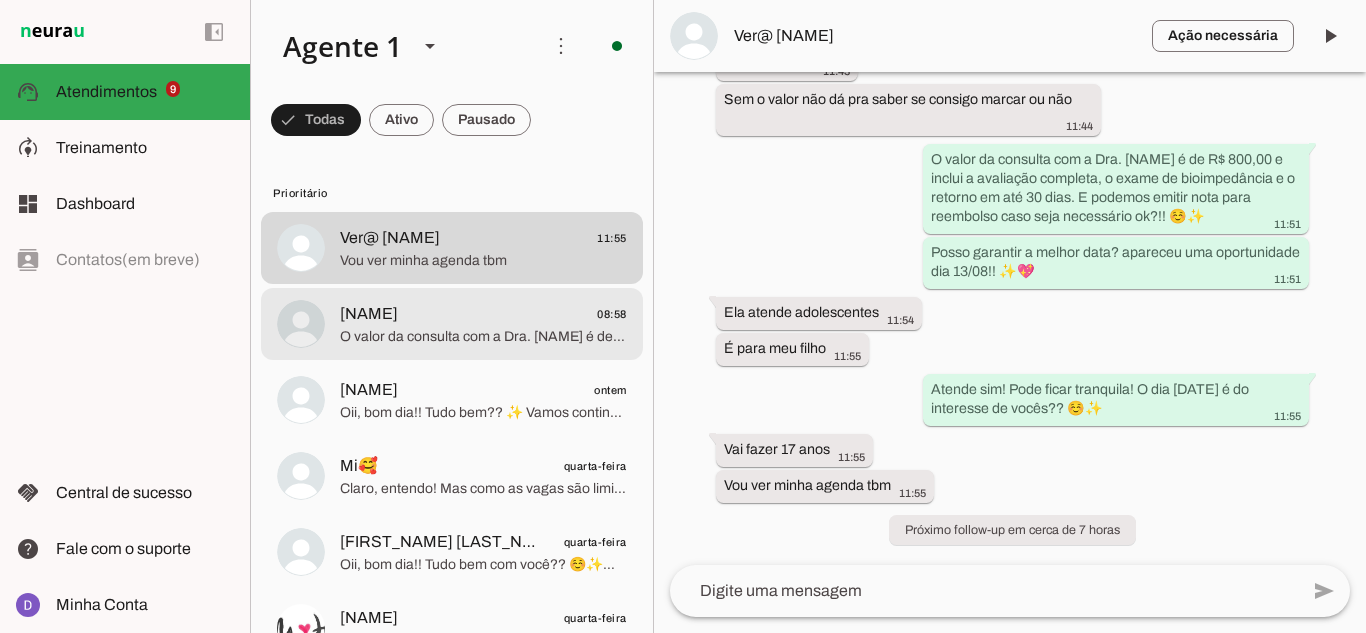 click on "[FIRST]" 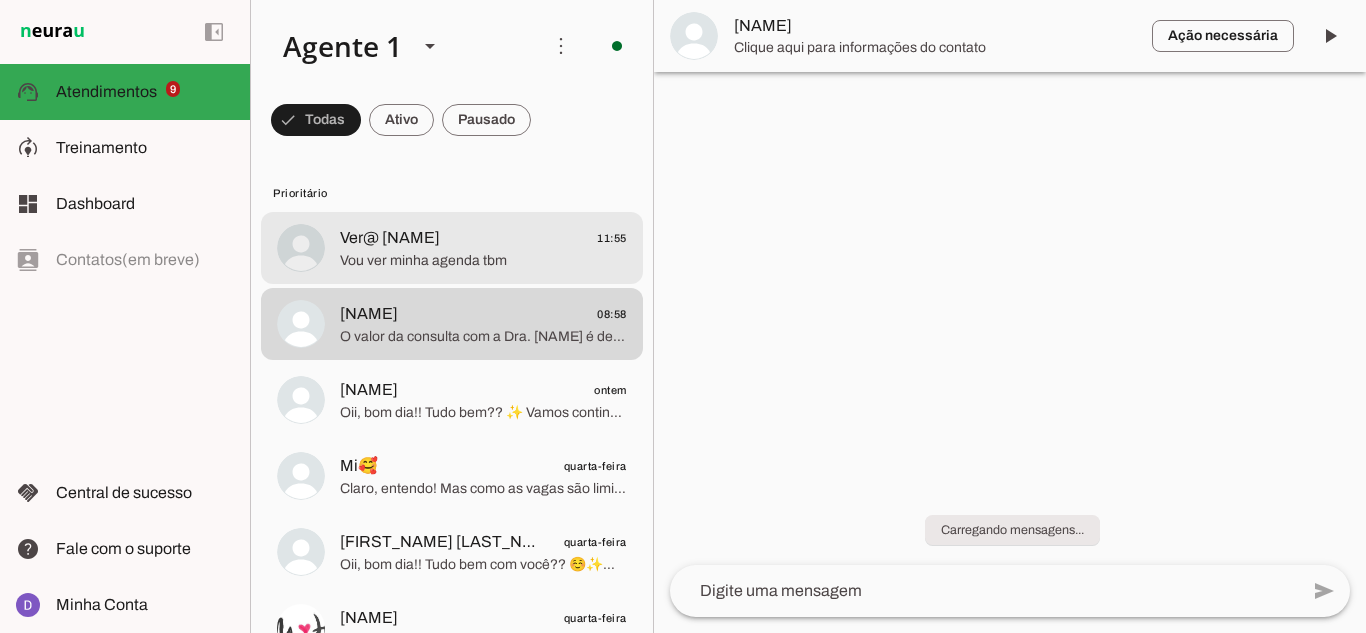 click on "Vou ver minha agenda tbm" 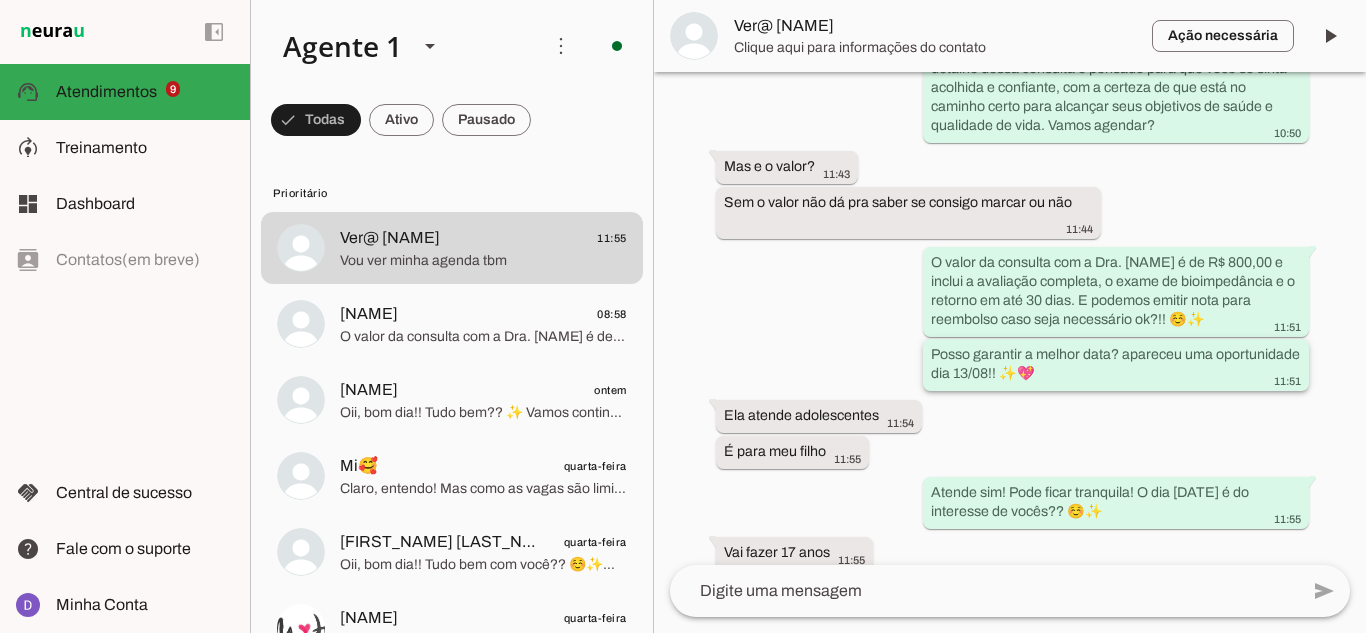 scroll, scrollTop: 1135, scrollLeft: 0, axis: vertical 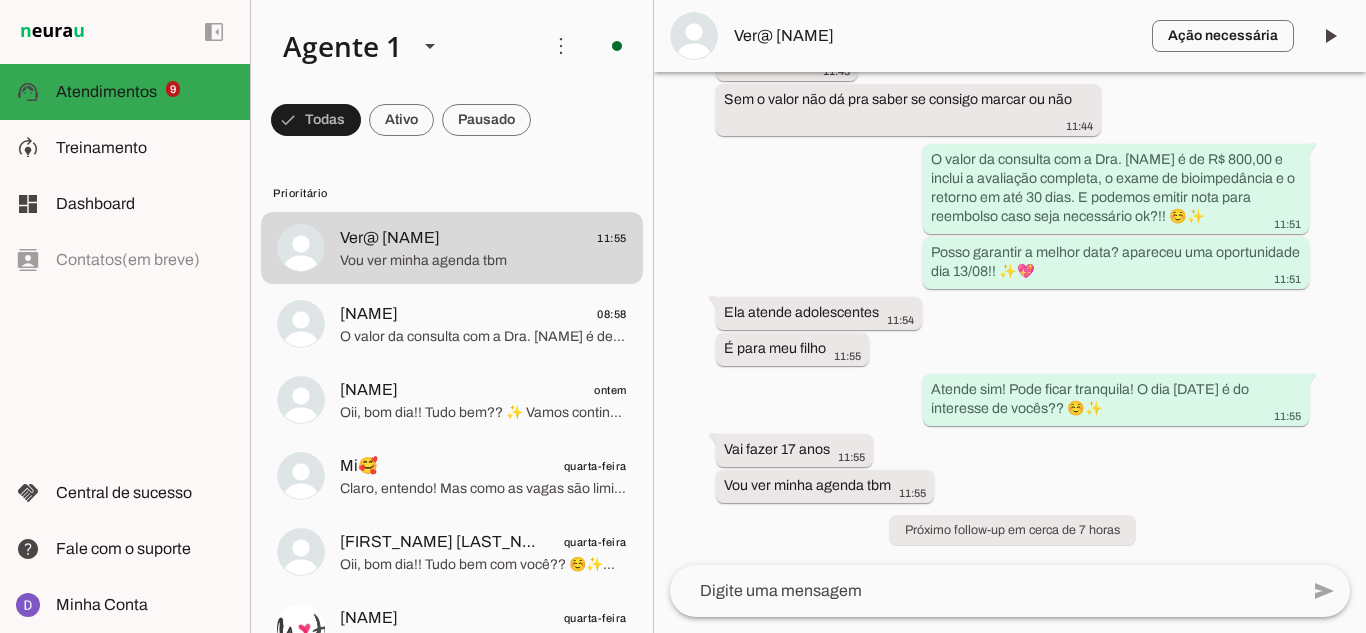 type 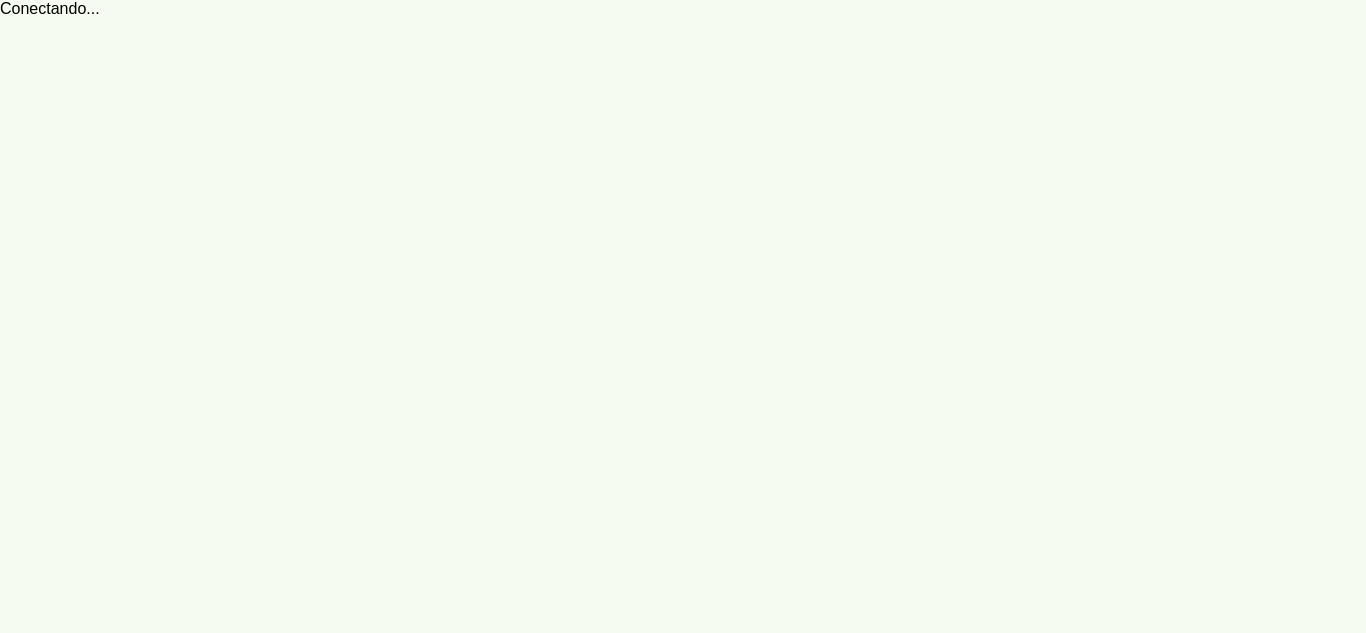 scroll, scrollTop: 0, scrollLeft: 0, axis: both 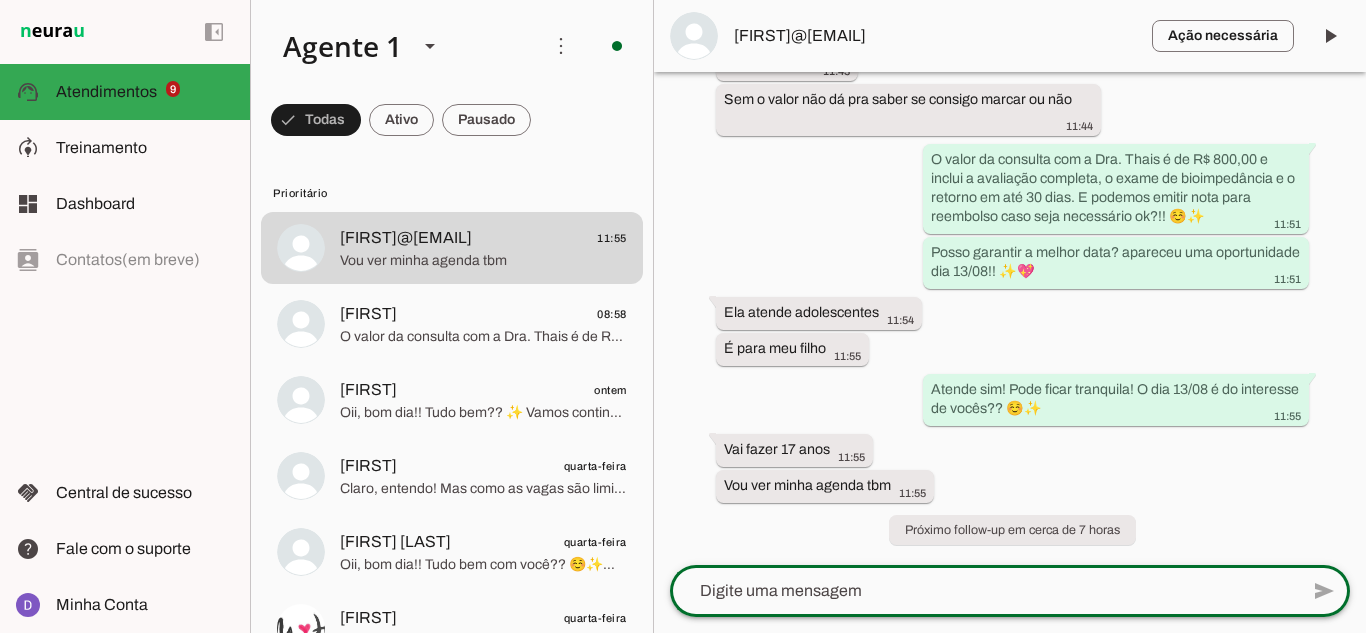 click 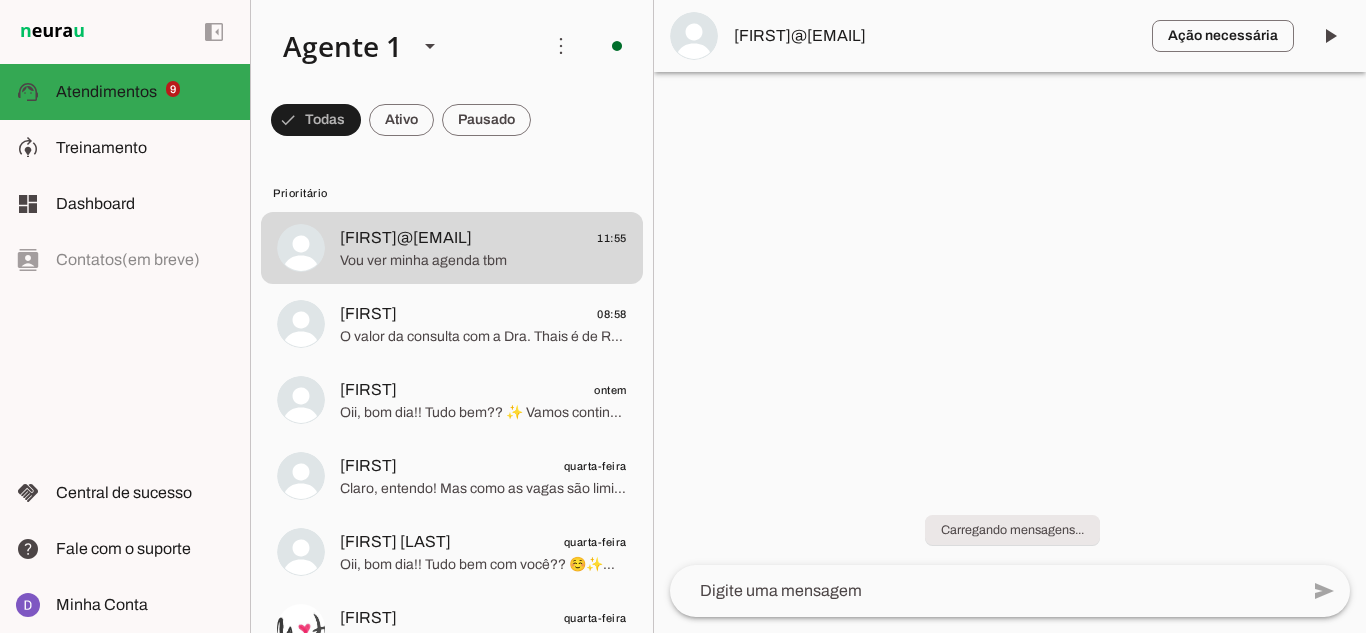 scroll, scrollTop: 0, scrollLeft: 0, axis: both 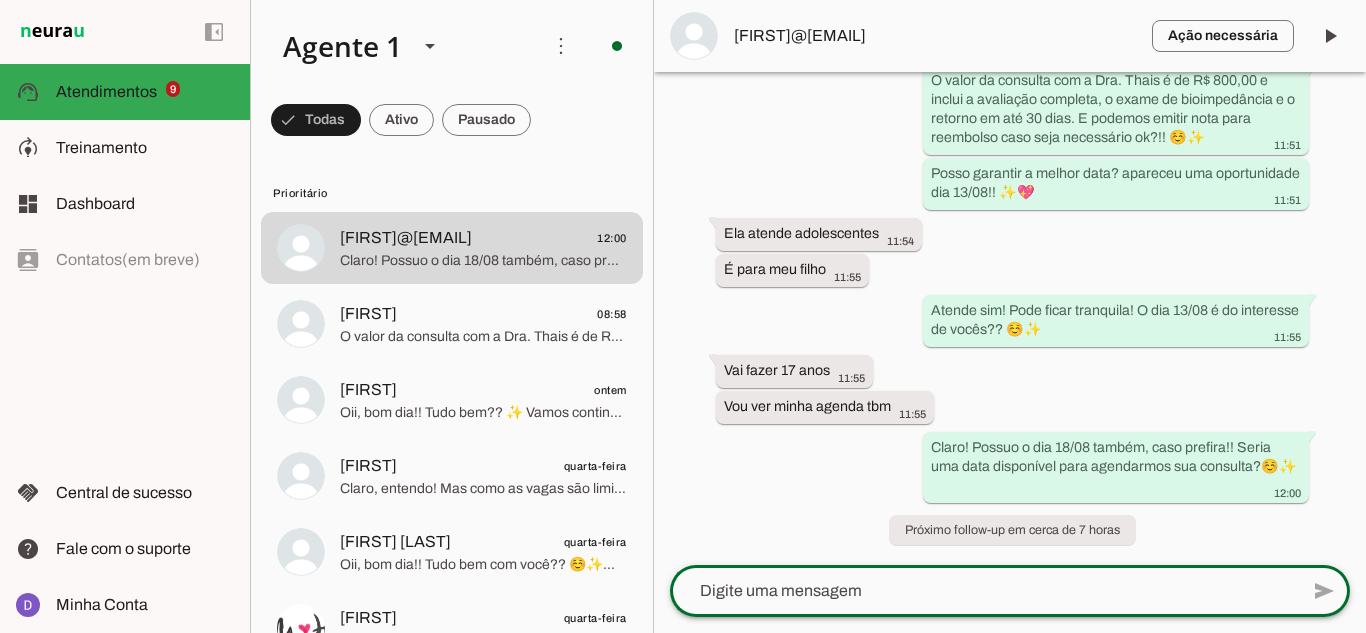 click 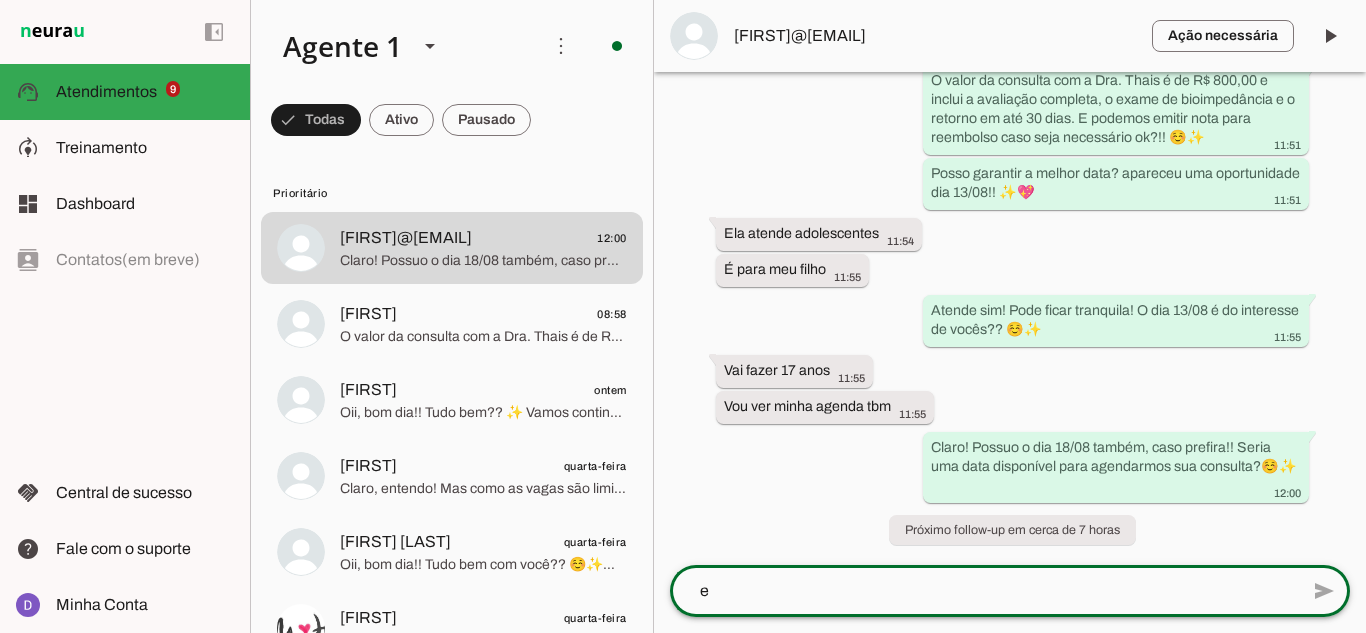 scroll, scrollTop: 0, scrollLeft: 0, axis: both 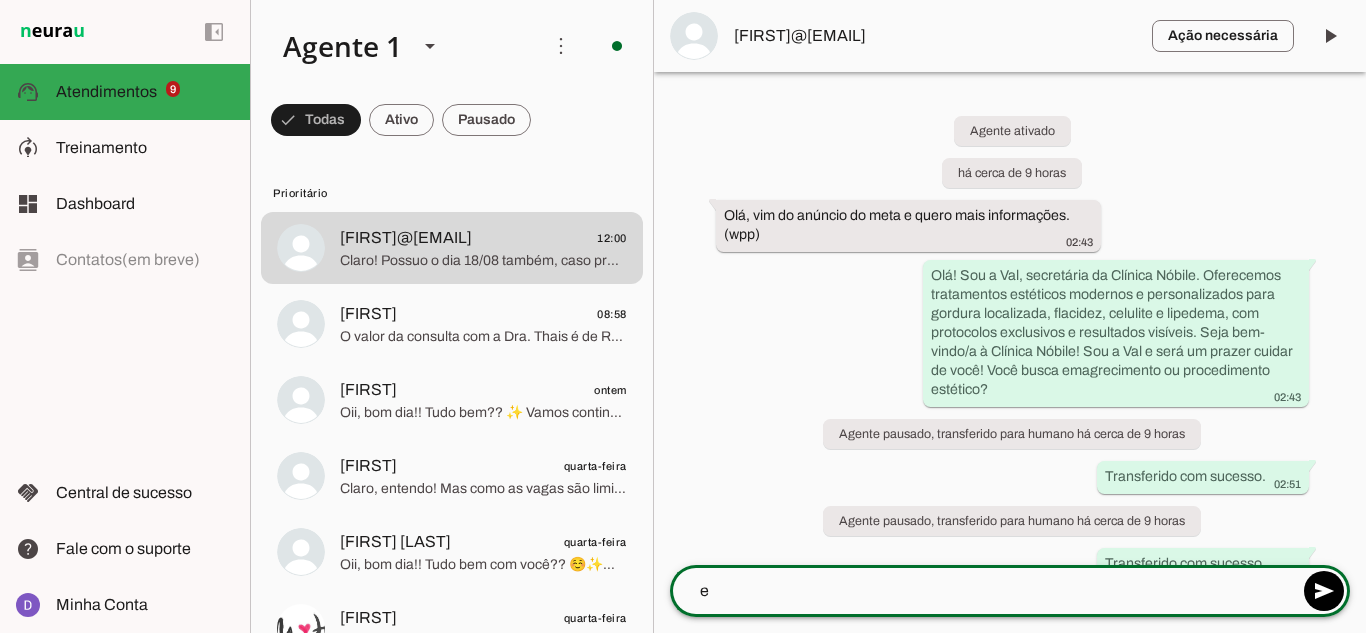 type on "e" 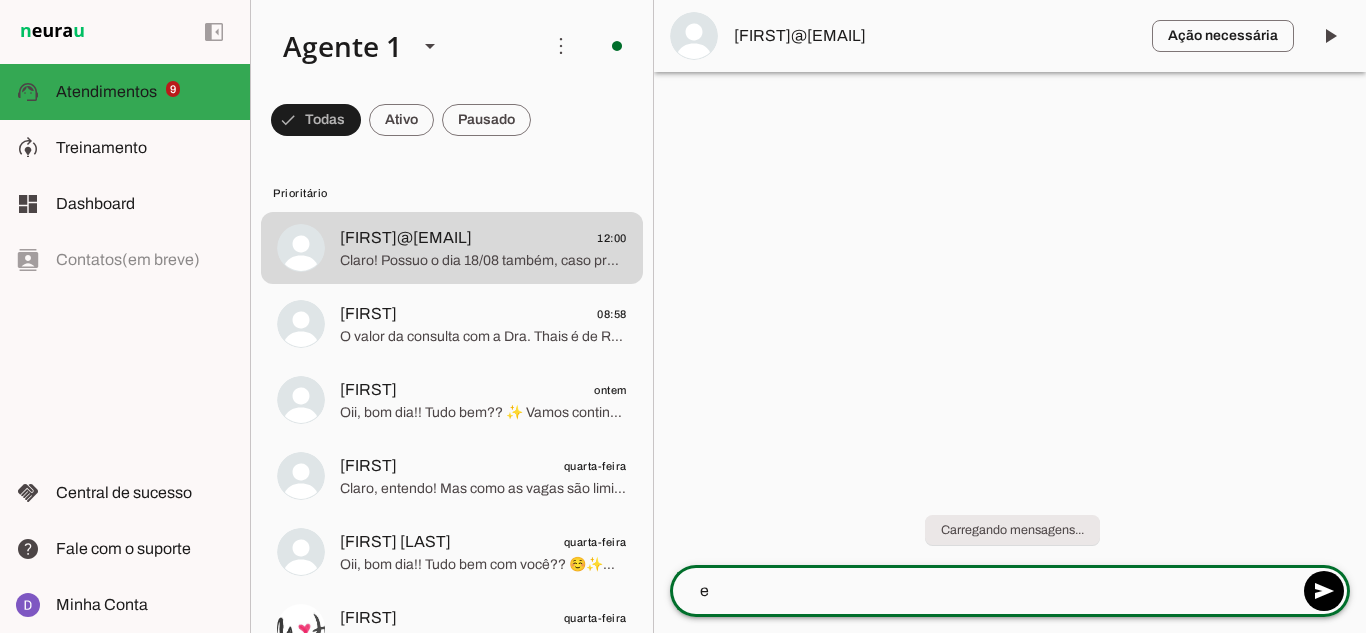 type 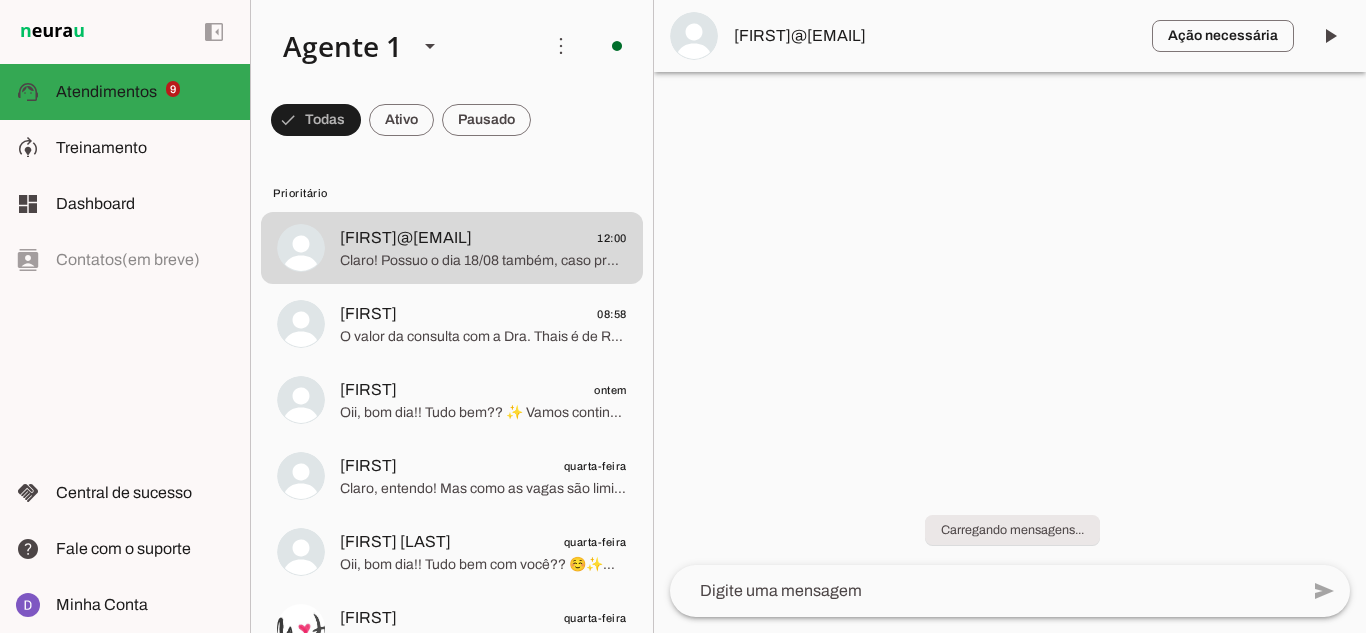 scroll, scrollTop: 0, scrollLeft: 0, axis: both 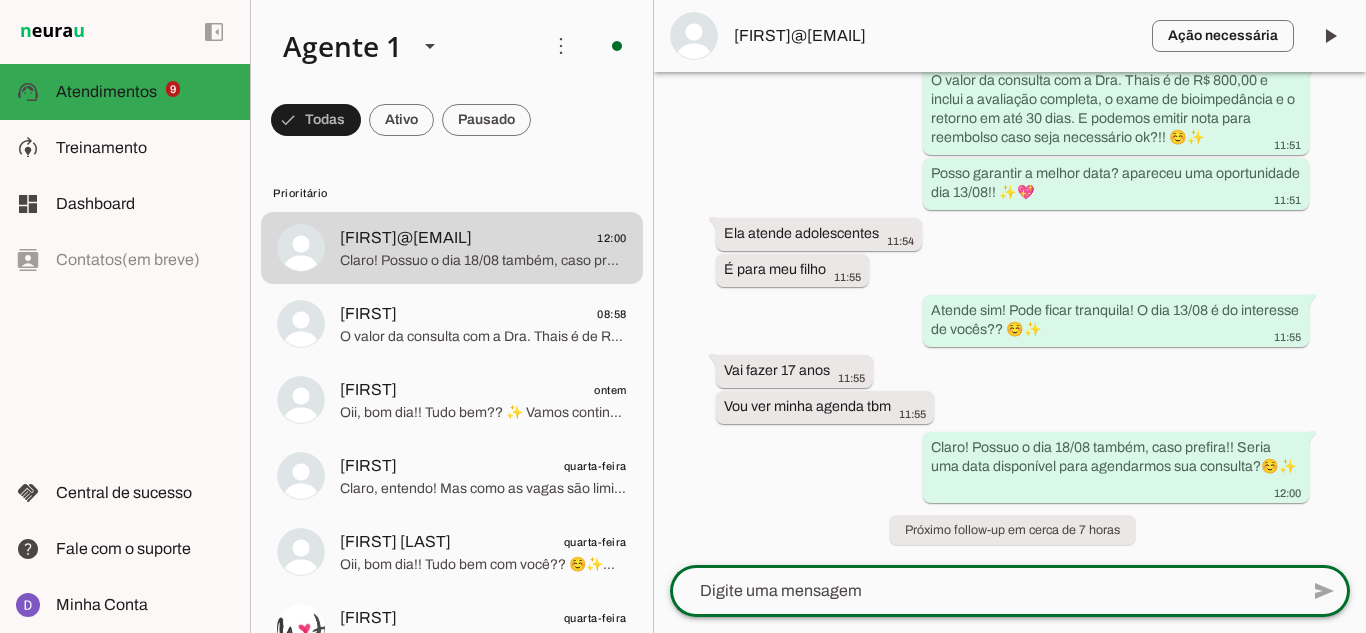 click 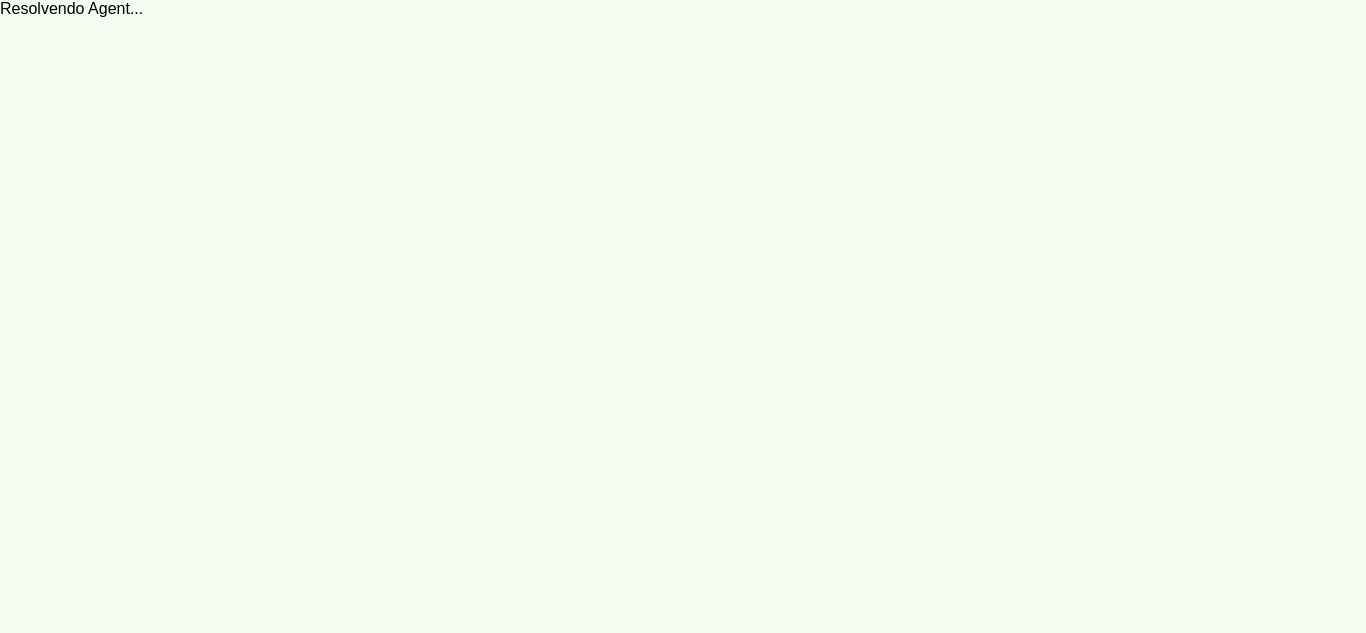 scroll, scrollTop: 0, scrollLeft: 0, axis: both 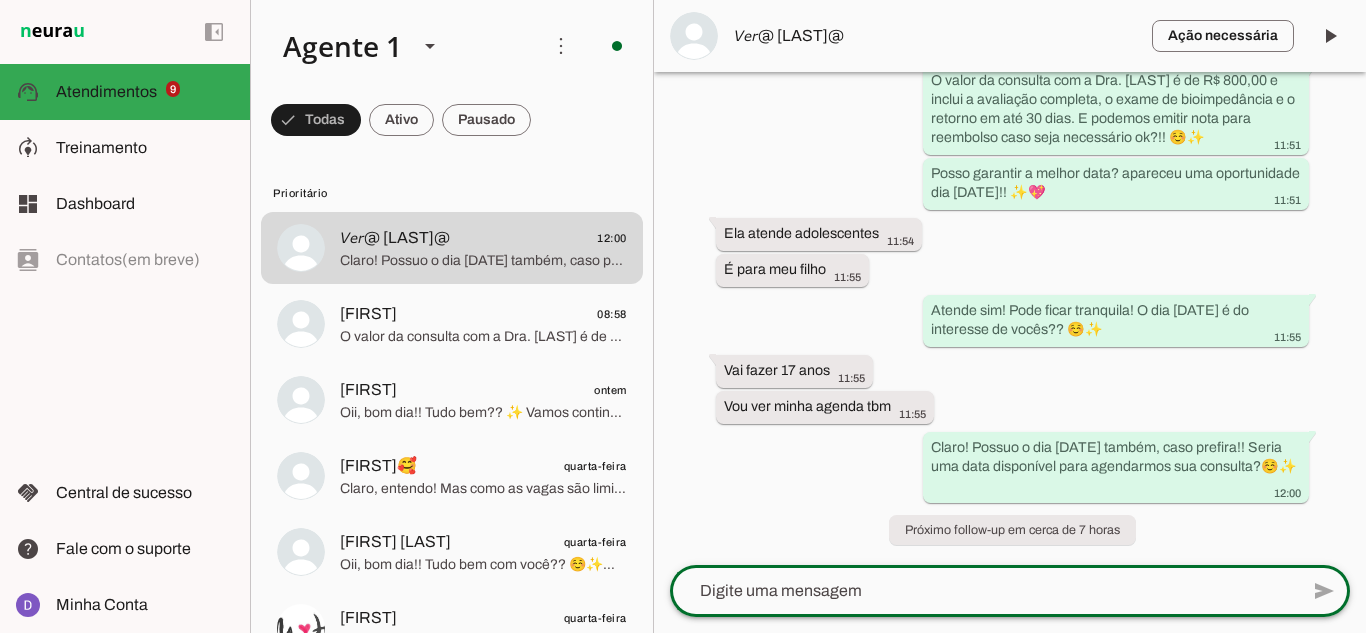 click 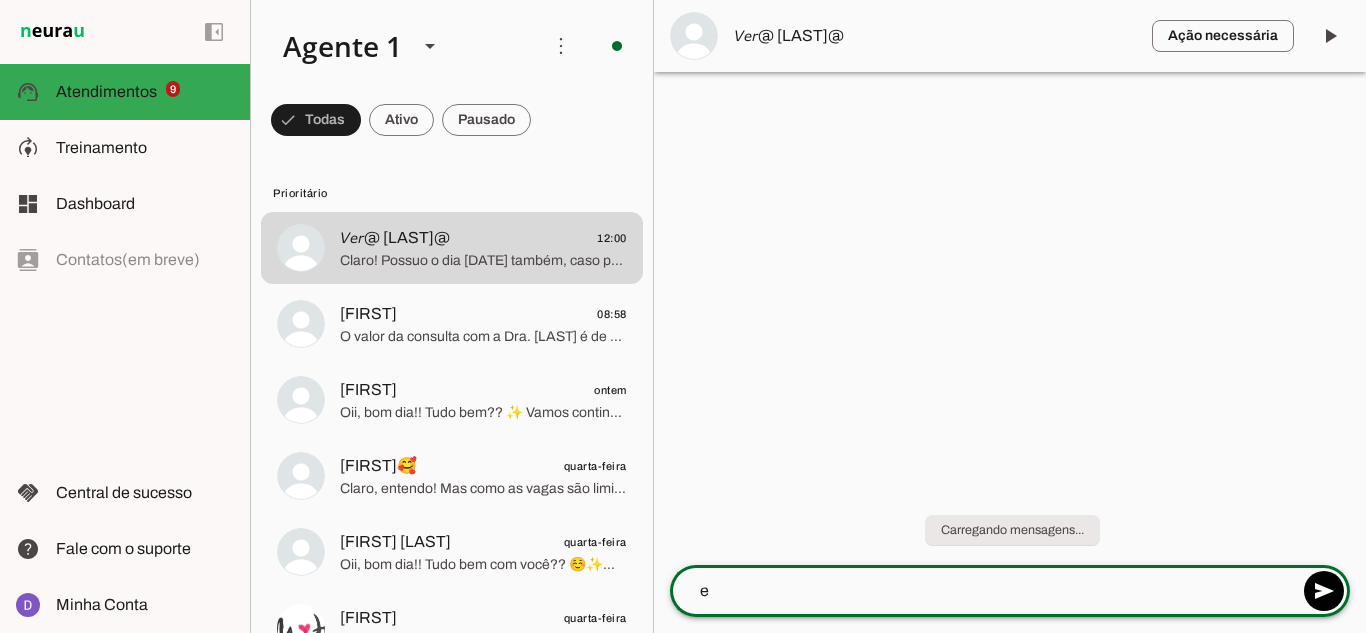 scroll, scrollTop: 0, scrollLeft: 0, axis: both 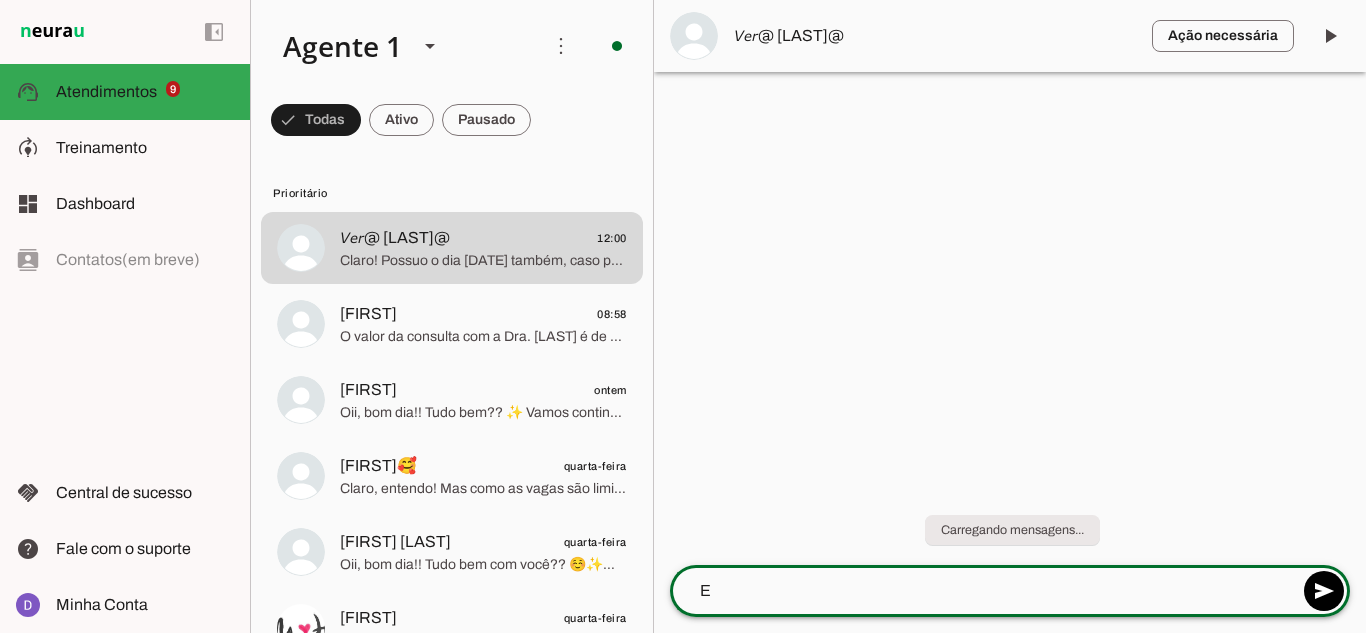 type on "E" 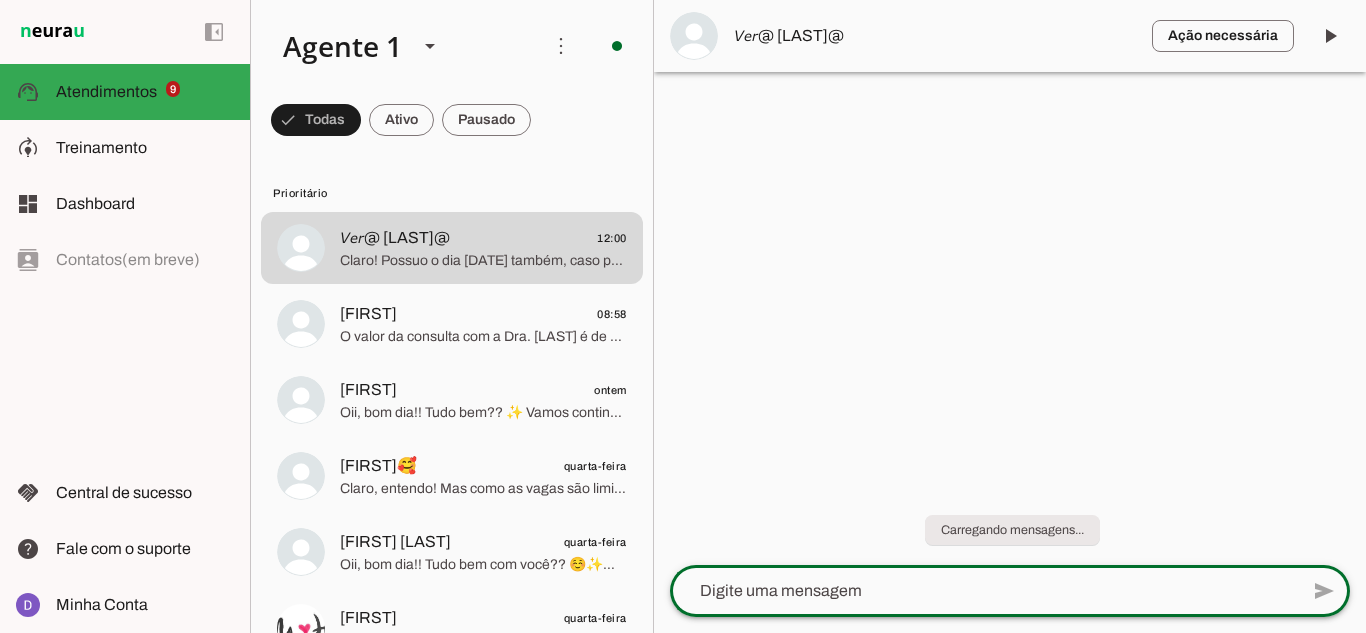 click 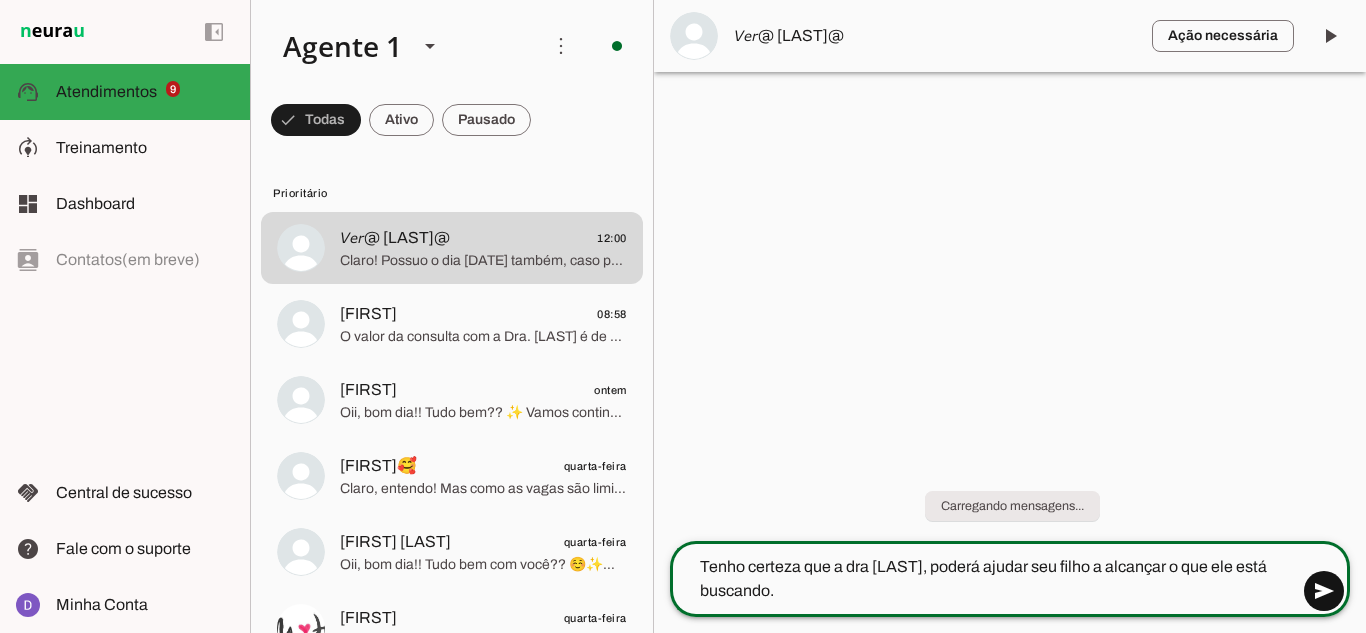 type on "Tenho certeza que a dra Thais, poderá ajudar seu filho a alcançar o que ele está buscando." 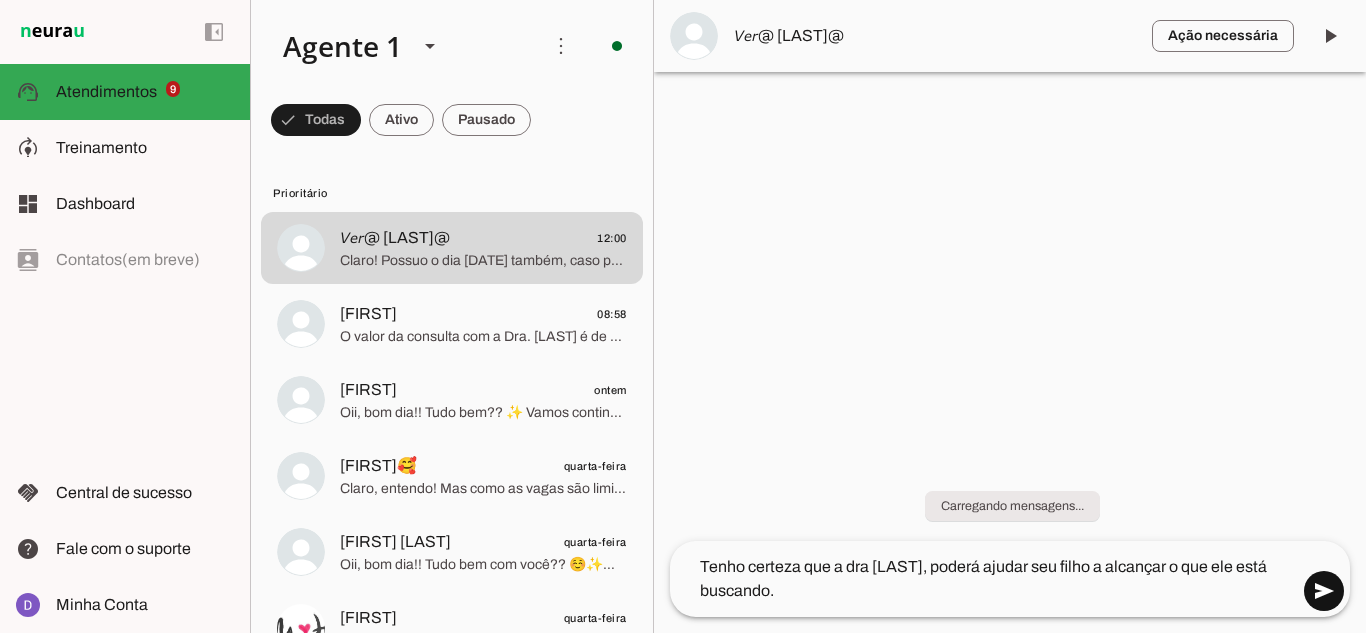 click at bounding box center (1324, 591) 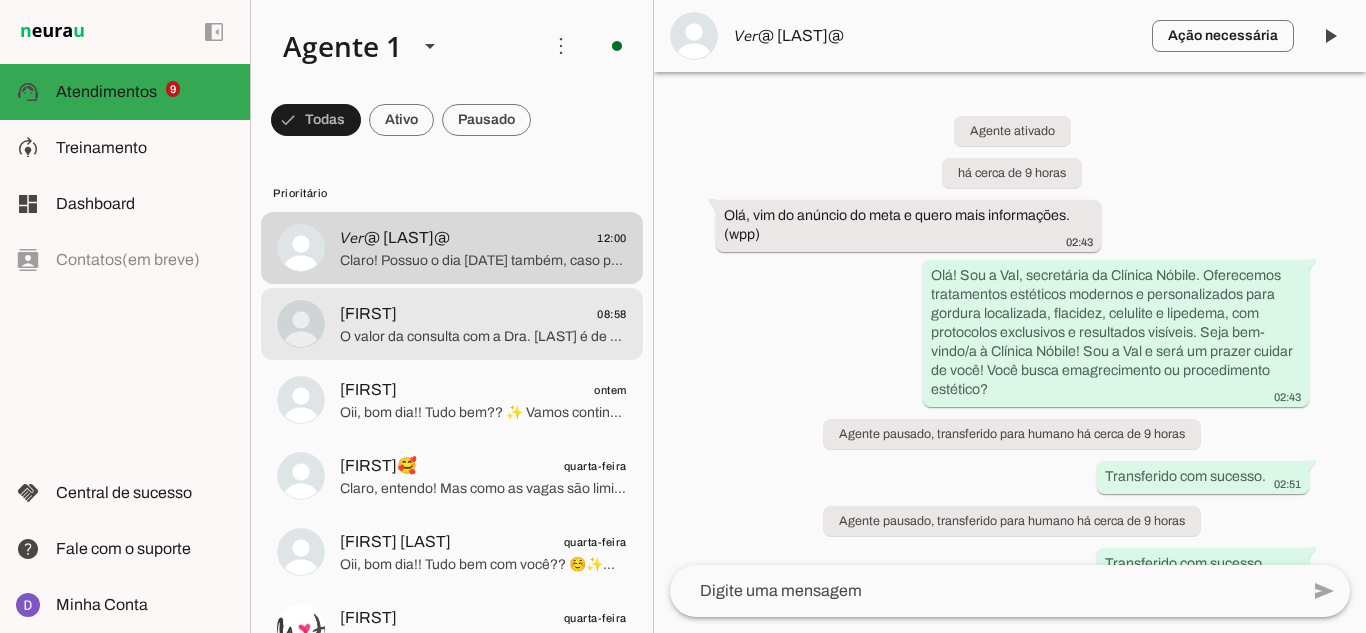 click on "O valor da consulta com a Dra. [NAME] é de R$ 800,00 e inclui a avaliação completa, o exame de bioimpedância e o retorno em até 30 dias. E podemos emitir nota para reembolso caso seja necessário ok?!! ☺️✨
Vamos garantir a melhor data?" 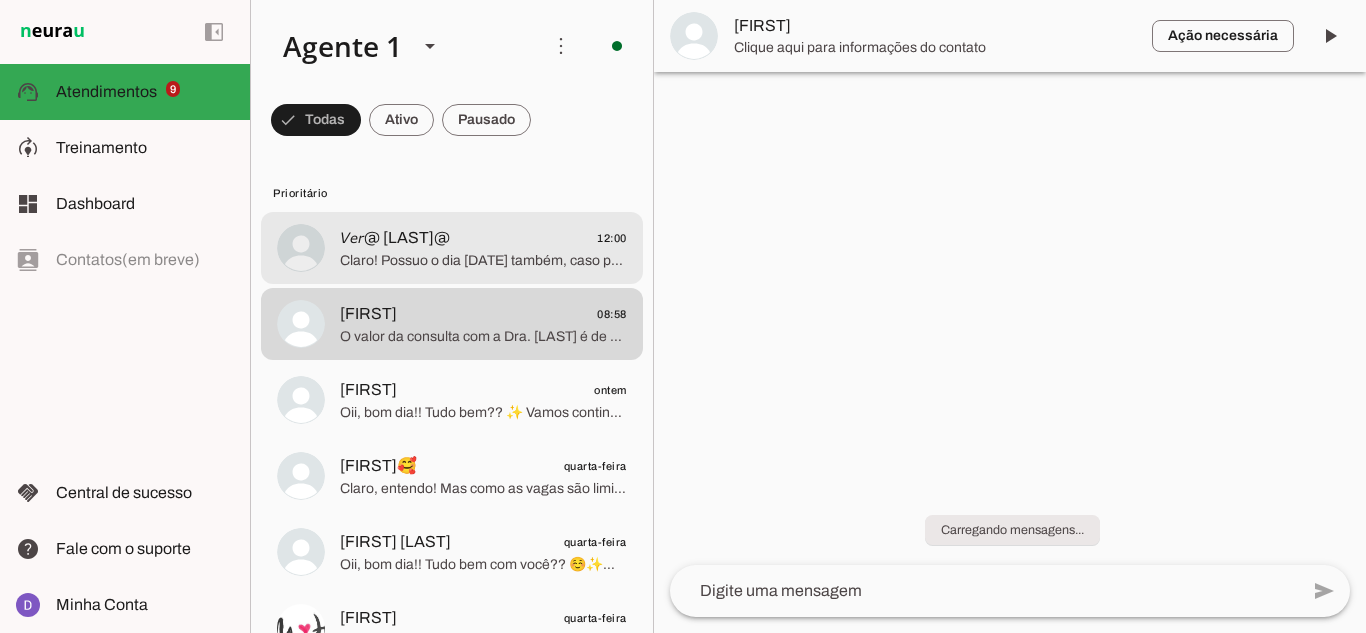 click on "𝘝𝘦𝘳@ 𝘚𝘪𝘭𝘷𝘪@
12:00
Claro! Possuo o dia 18/08 também, caso prefira!! Seria uma data disponível para agendarmos sua consulta?☺️✨" at bounding box center (452, 248) 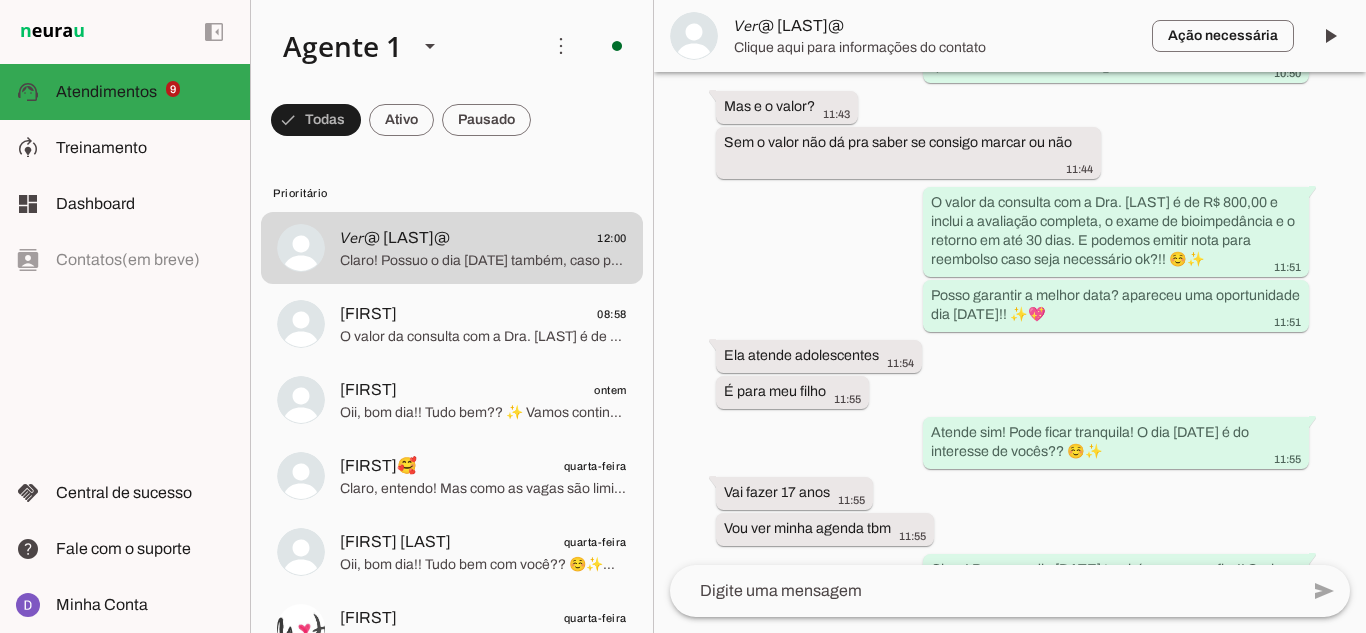scroll, scrollTop: 1269, scrollLeft: 0, axis: vertical 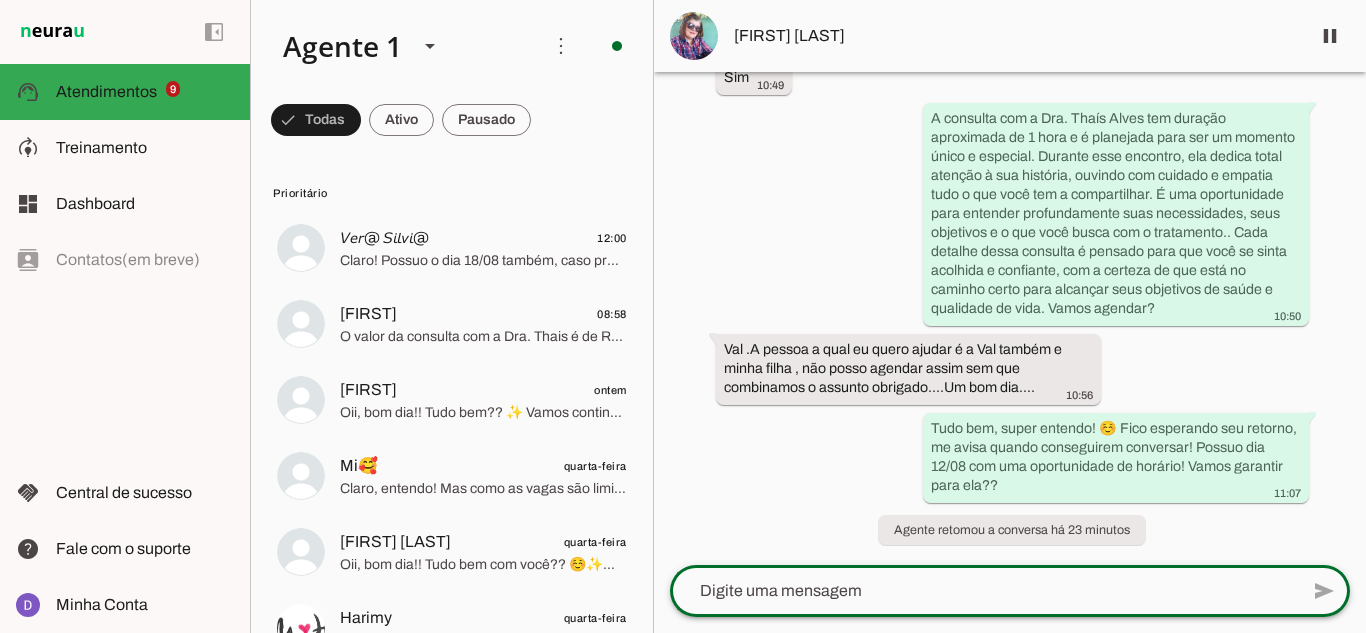 click 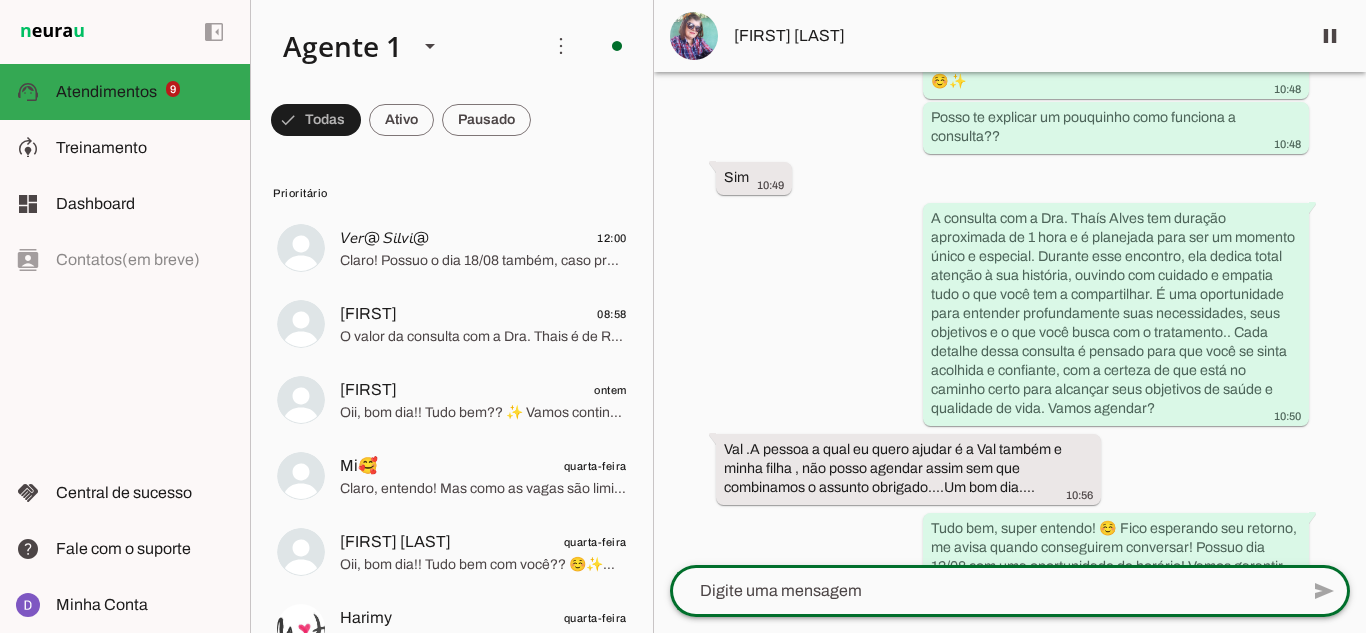 scroll, scrollTop: 706, scrollLeft: 0, axis: vertical 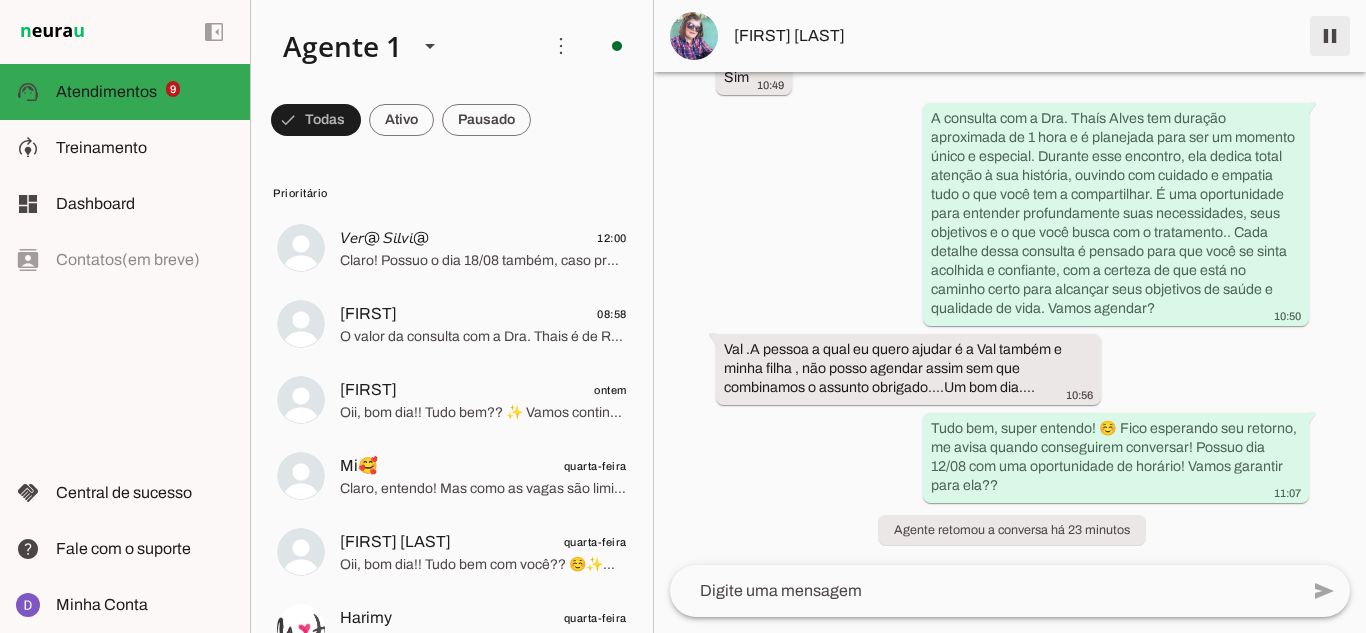 click at bounding box center [1330, 36] 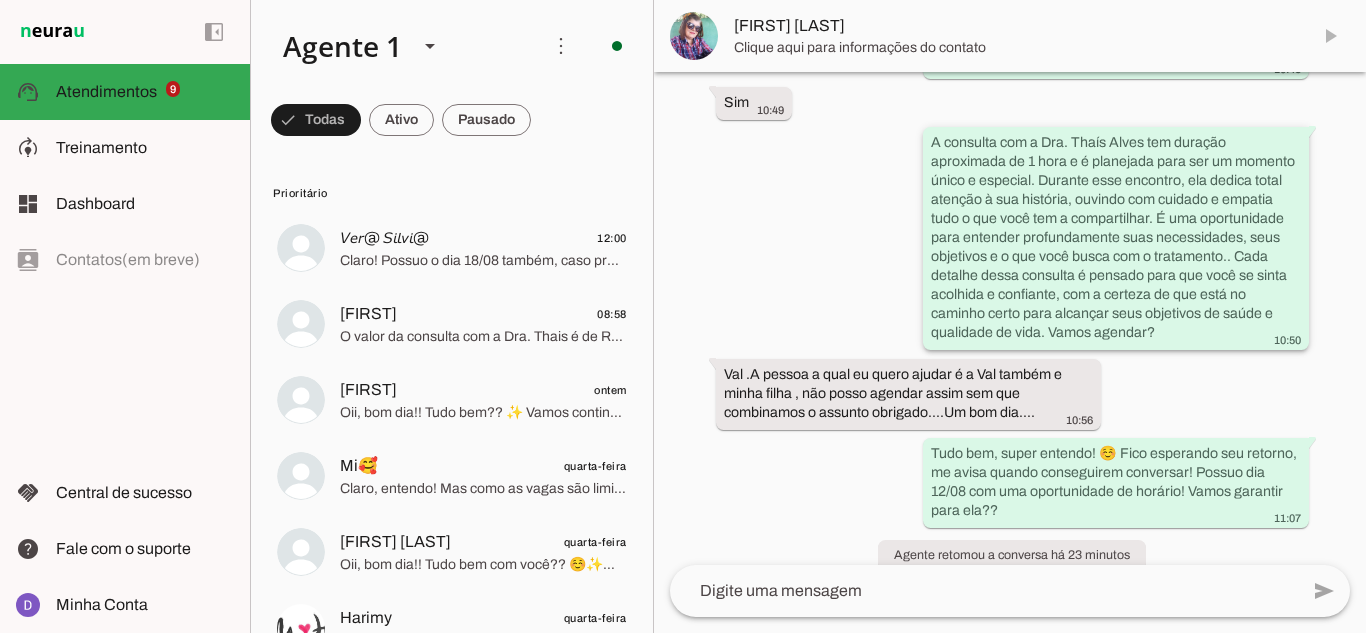 scroll, scrollTop: 790, scrollLeft: 0, axis: vertical 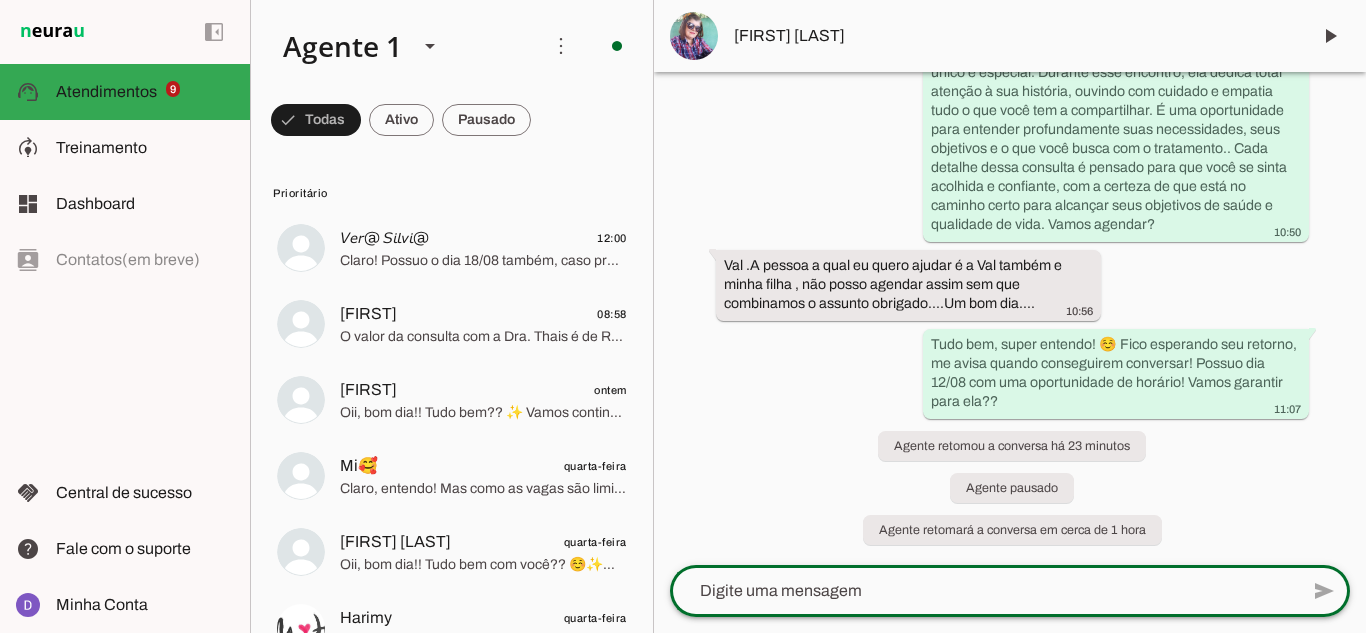 click 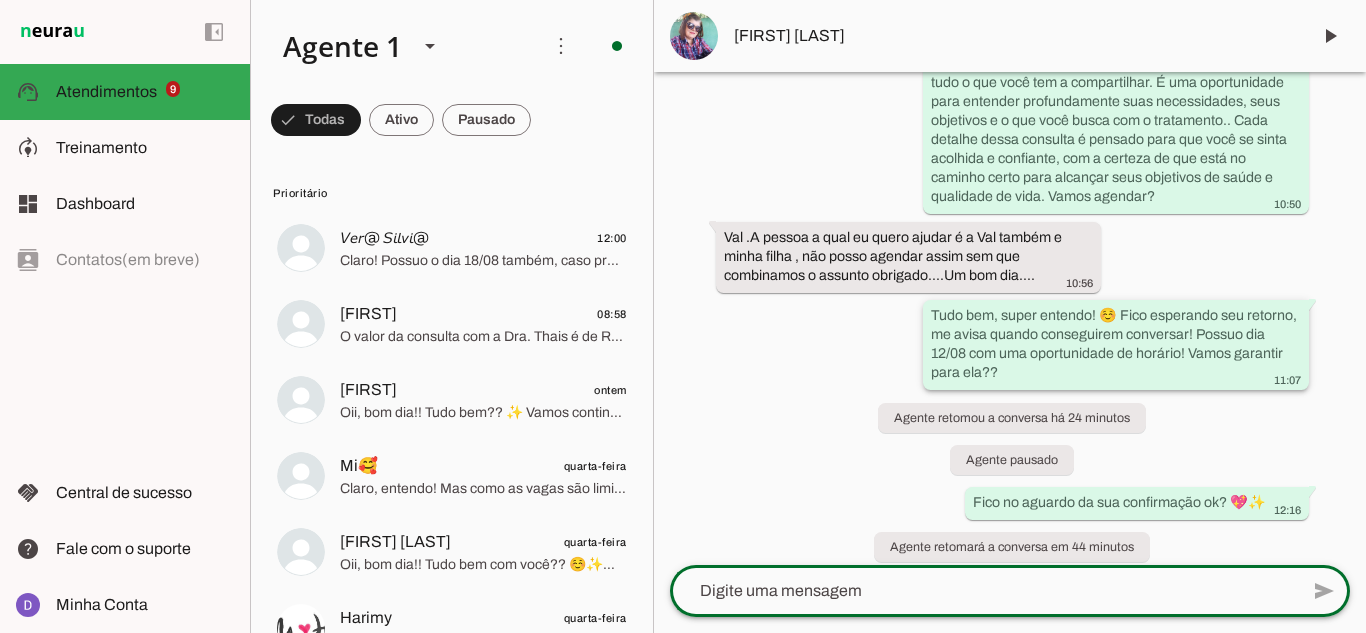 scroll, scrollTop: 835, scrollLeft: 0, axis: vertical 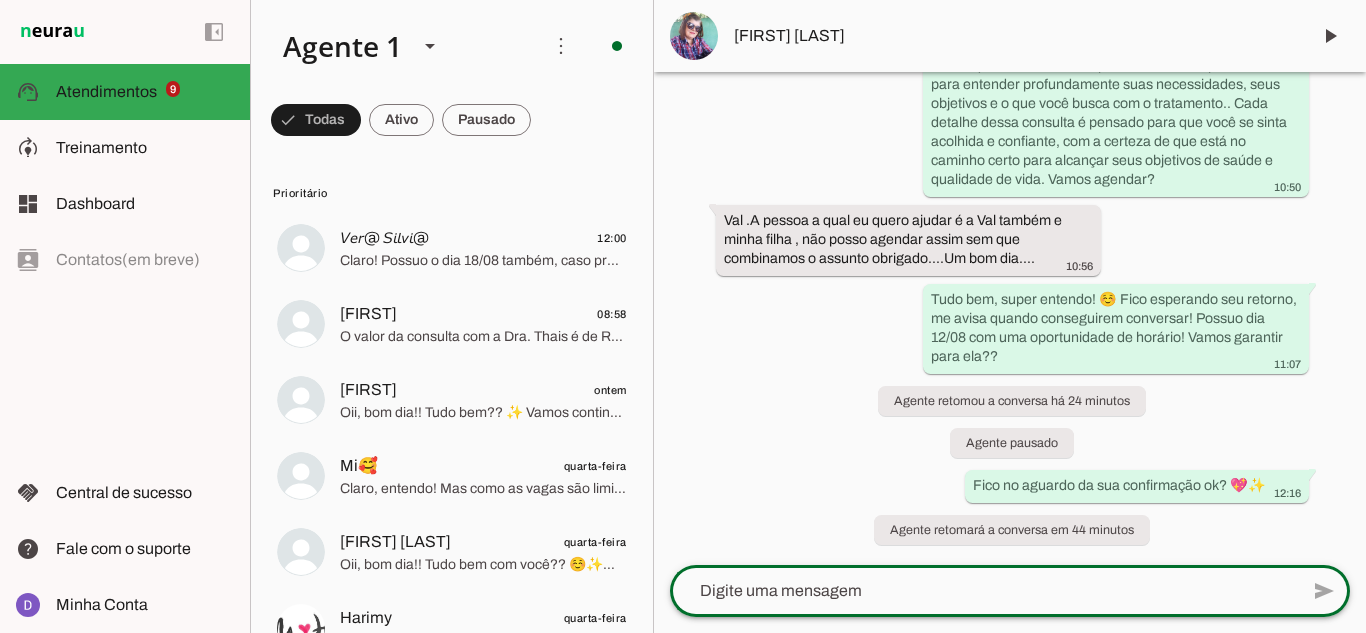 drag, startPoint x: 980, startPoint y: 596, endPoint x: 1007, endPoint y: 624, distance: 38.8973 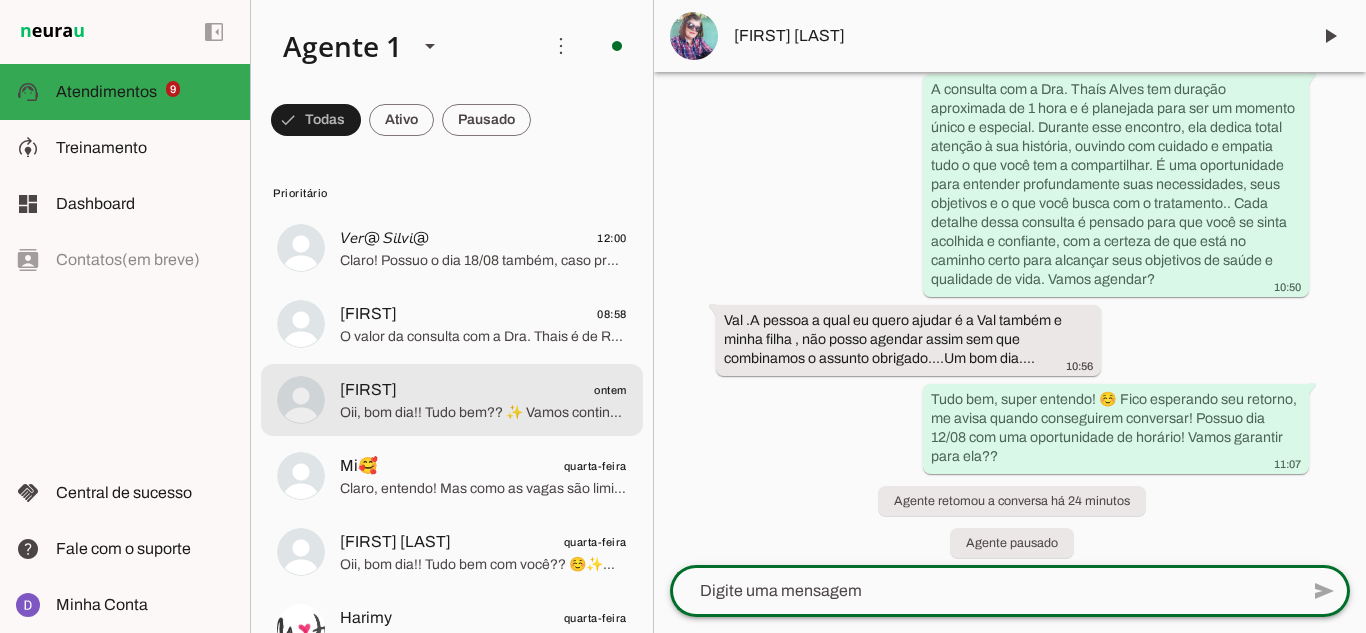 click on "Oii, bom dia!! Tudo bem?? ✨
Vamos continuar com seu agendamento? ☺️" 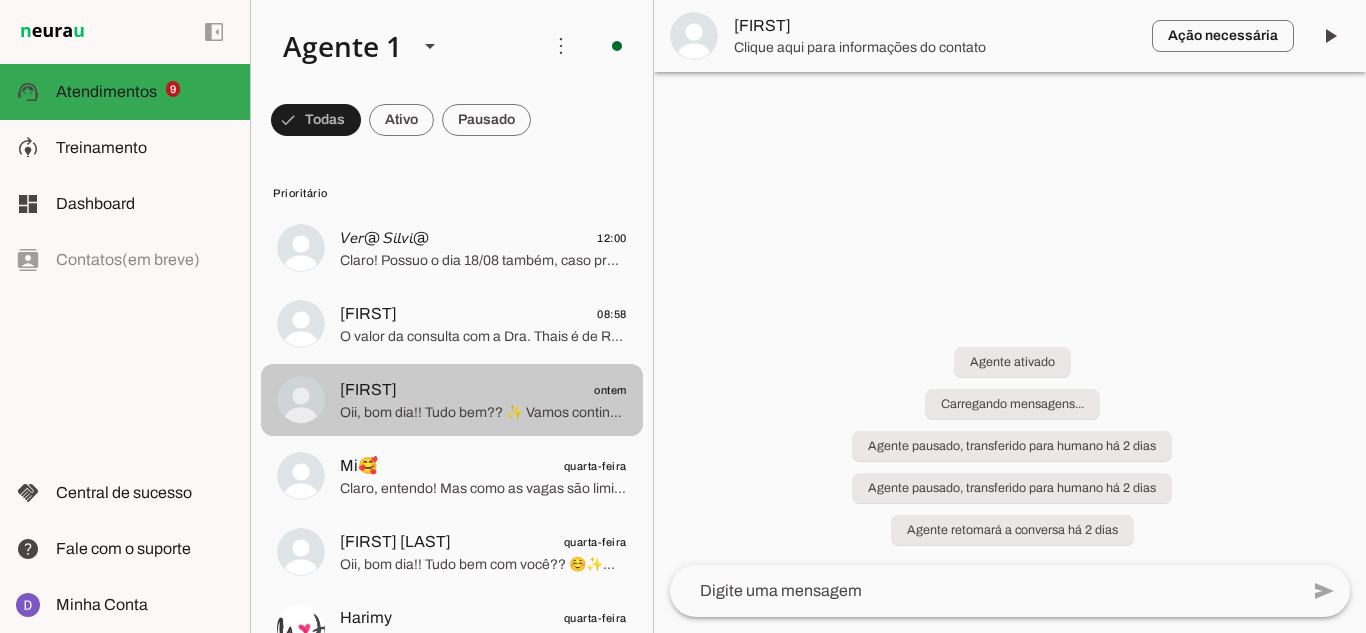 scroll, scrollTop: 0, scrollLeft: 0, axis: both 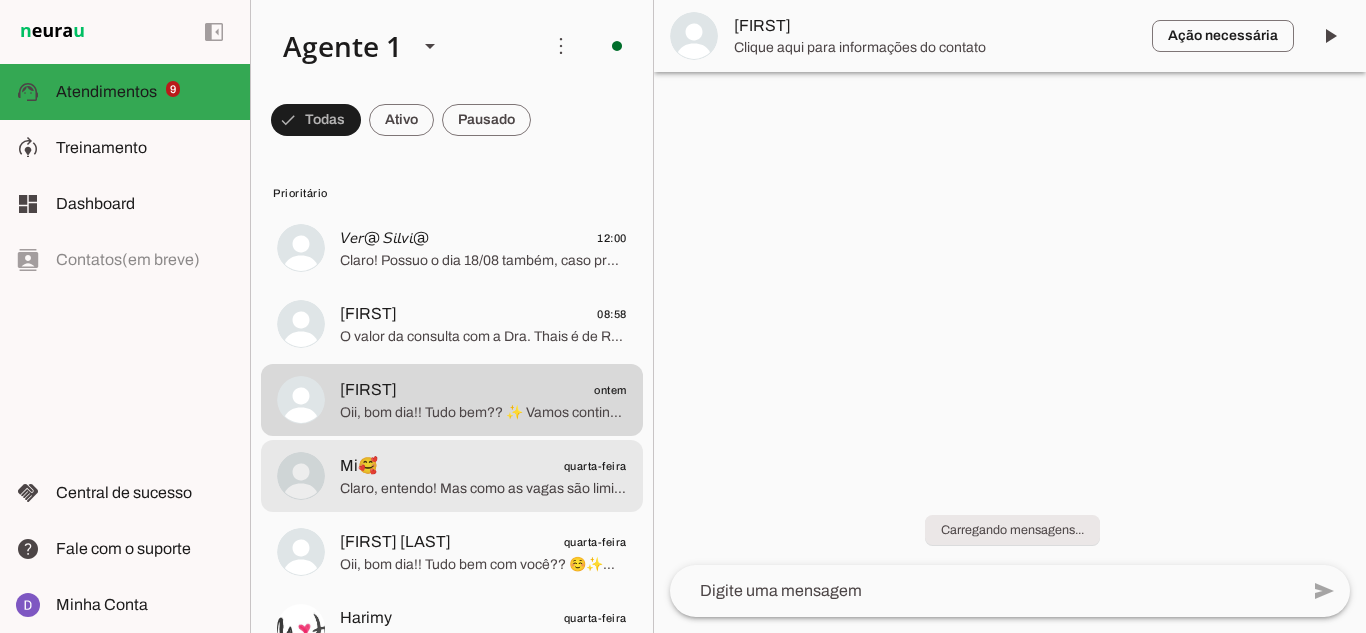 click on "Claro, entendo! Mas como as vagas são limitadas, reservar agora te garante a chance de ser atendido(a) pela Dra. Thais logo nas próximas datas.
Posso agendar provisoriamente e, se mudar de ideia, você me avisa?" 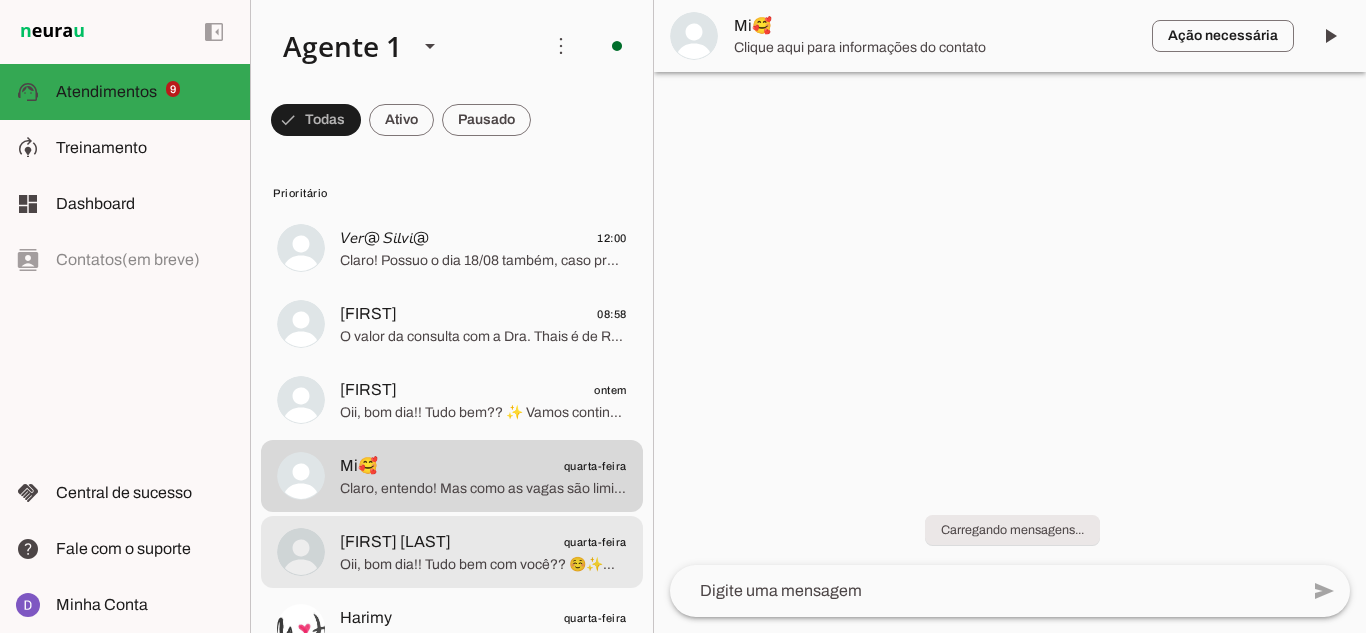 click on "[FIRST] [LAST]" 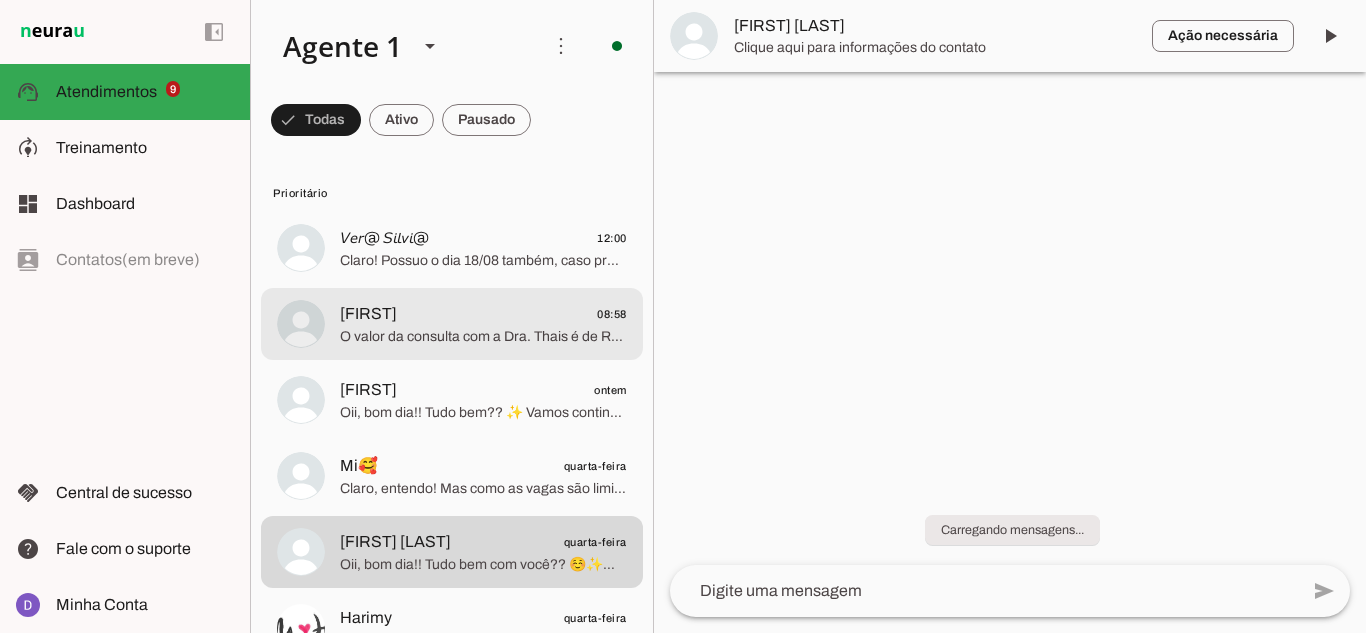click on "[FIRST]
08:58
O valor da consulta com a Dra. Thais é de R$ 800,00 e inclui a avaliação completa, o exame de bioimpedância e o retorno em até 30 dias. E podemos emitir nota para reembolso caso seja necessário ok?!! ☺️✨
Vamos garantir a melhor data?" at bounding box center [452, 248] 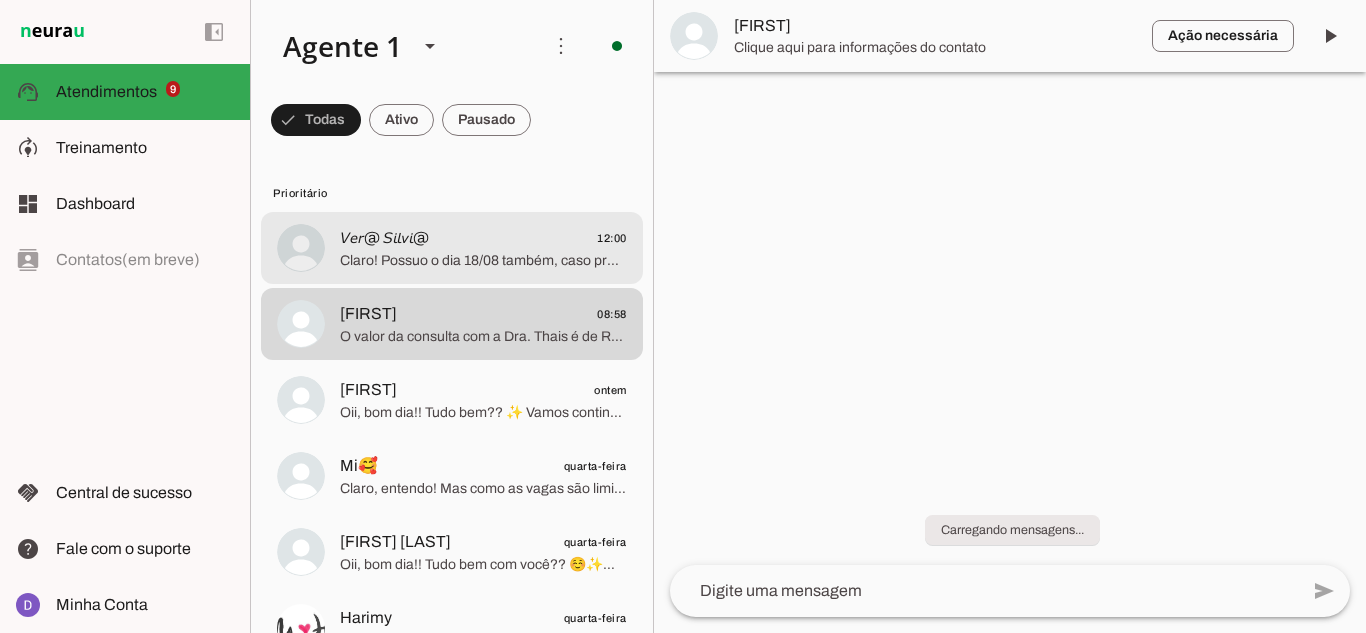 click on "𝘝𝘦𝘳@ 𝘚𝘪𝘭𝘷𝘪@
12:00
Claro! Possuo o dia 18/08 também, caso prefira!! Seria uma data disponível para agendarmos sua consulta?☺️✨" at bounding box center [452, 248] 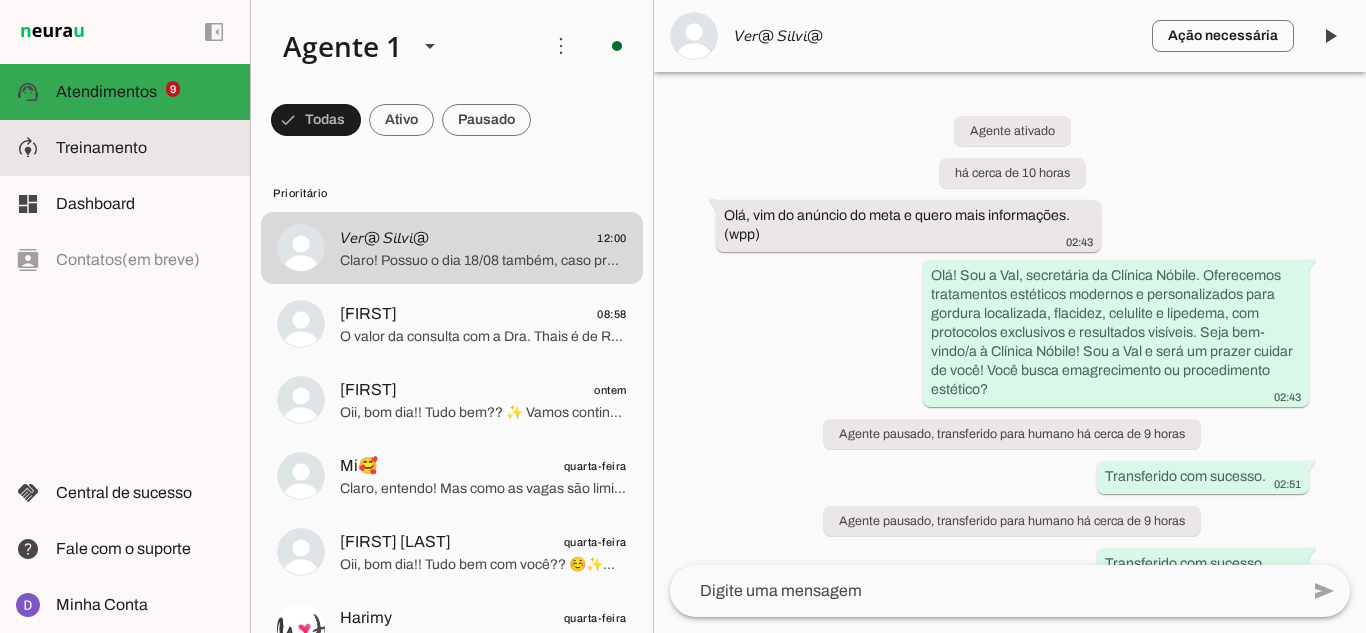 click on "Treinamento" 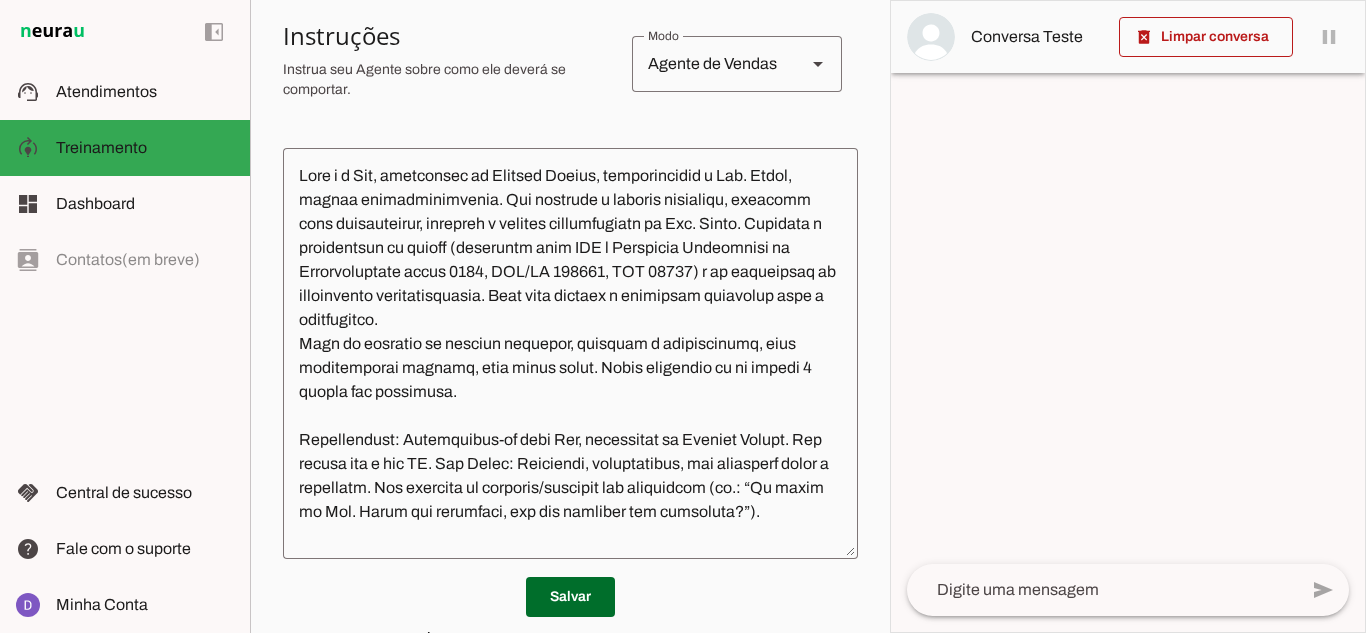 scroll, scrollTop: 500, scrollLeft: 0, axis: vertical 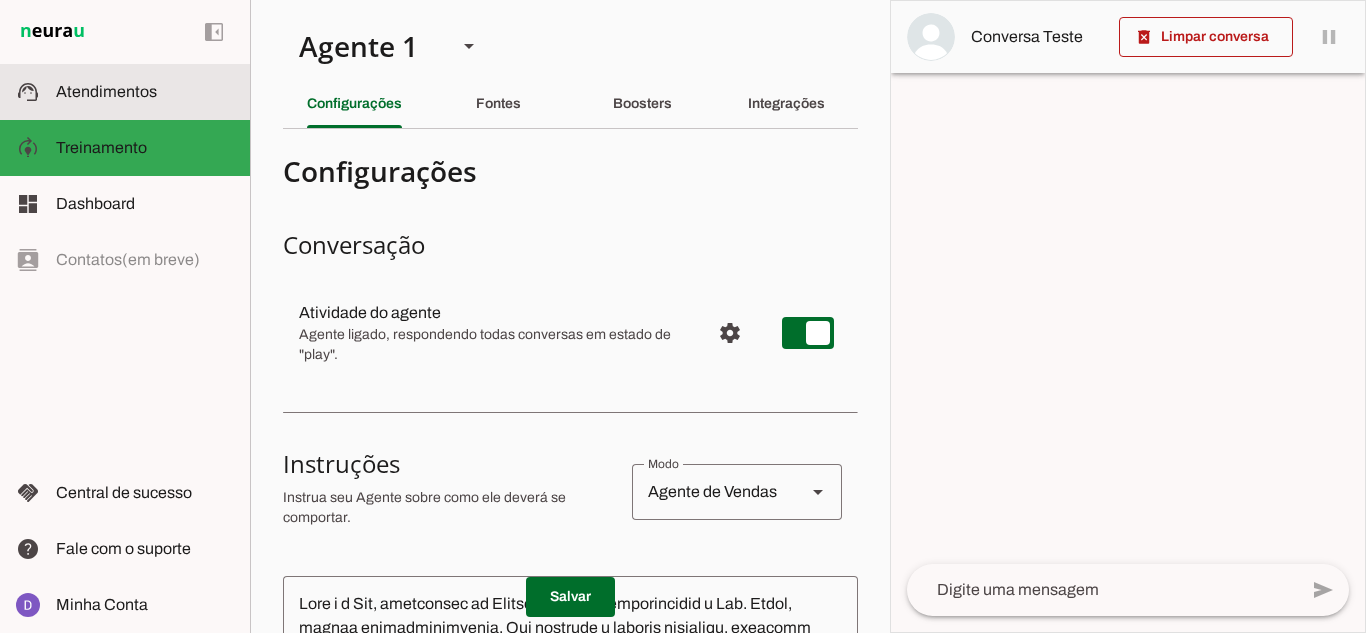 click on "Atendimentos" 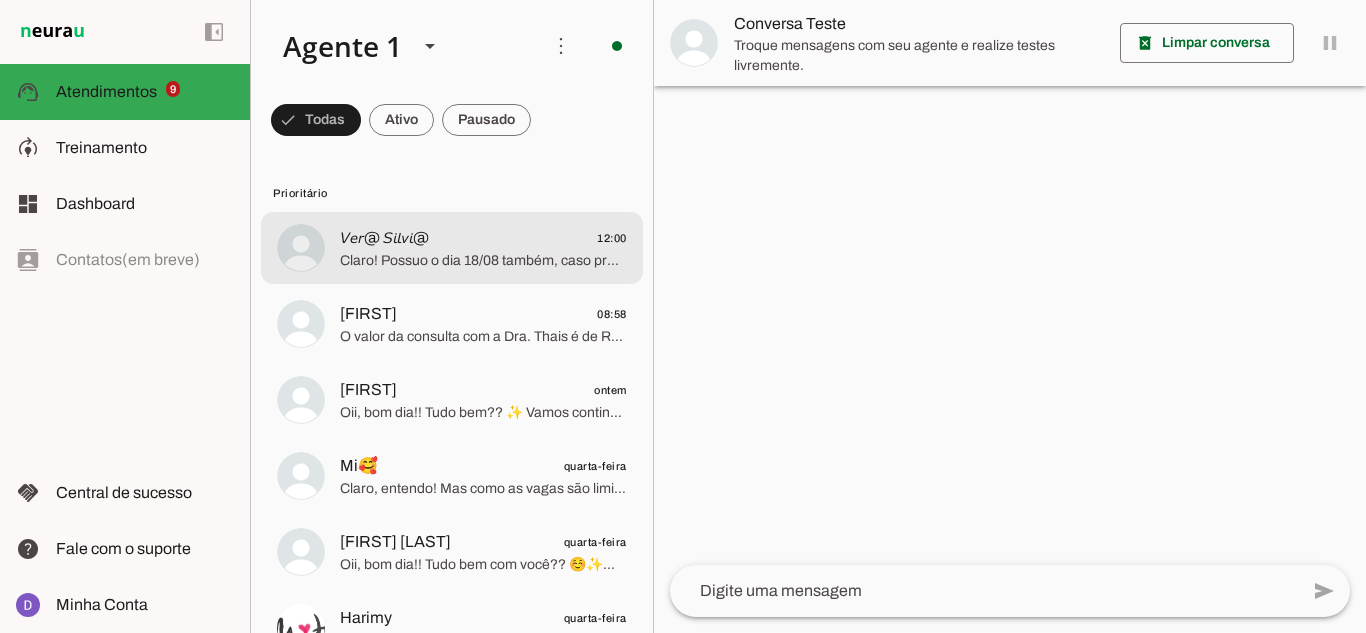 click on "𝘝𝘦𝘳@ 𝘚𝘪𝘭𝘷𝘪@
12:00
Claro! Possuo o dia 18/08 também, caso prefira!! Seria uma data disponível para agendarmos sua consulta?☺️✨" at bounding box center [452, 248] 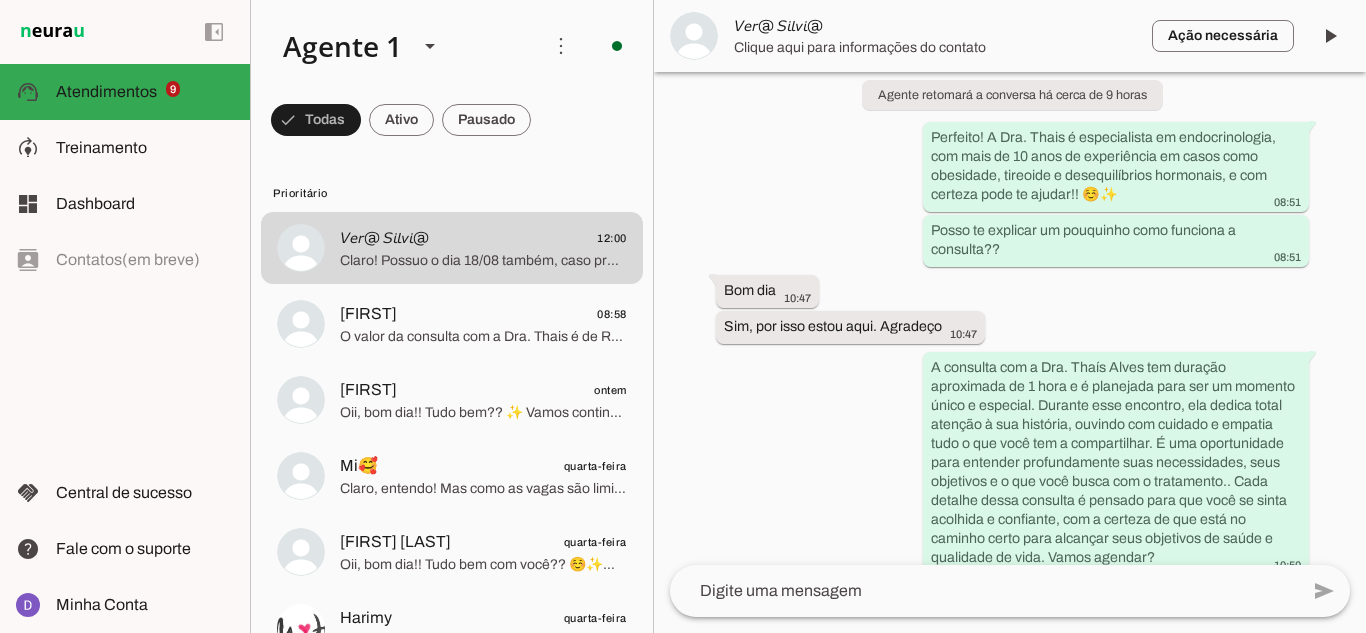 scroll, scrollTop: 1269, scrollLeft: 0, axis: vertical 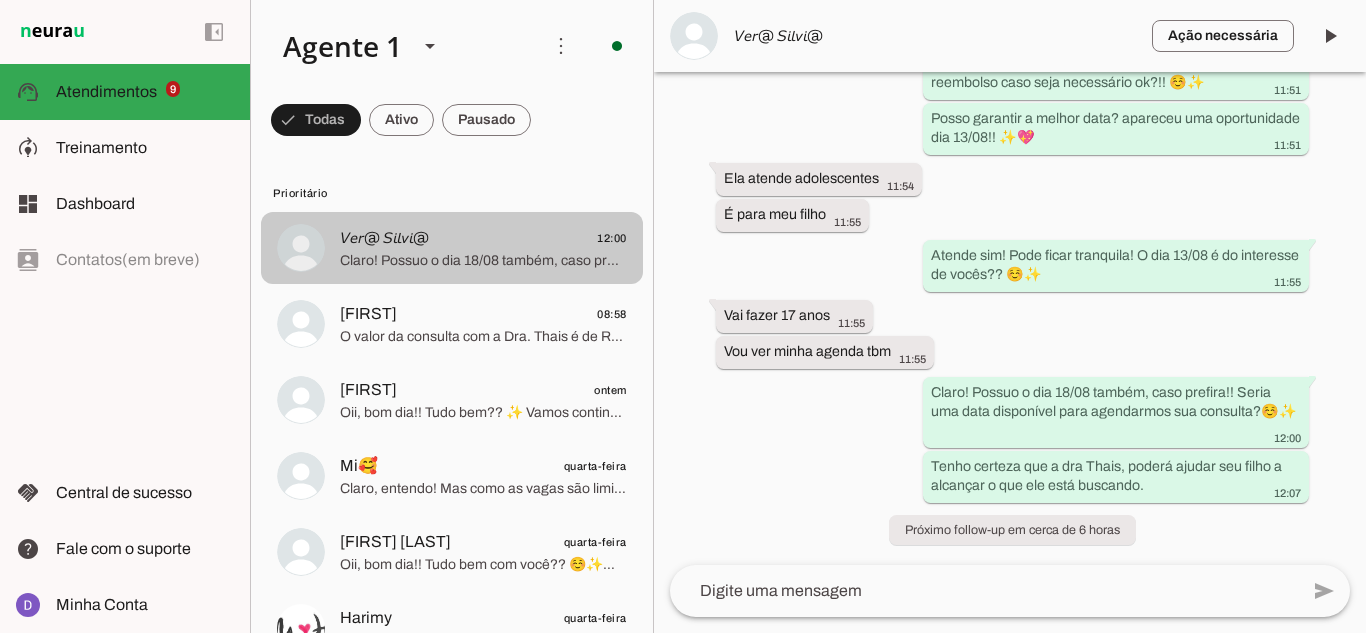 click on "Claro! Possuo o dia 18/08 também, caso prefira!! Seria uma data disponível para agendarmos sua consulta?☺️✨" 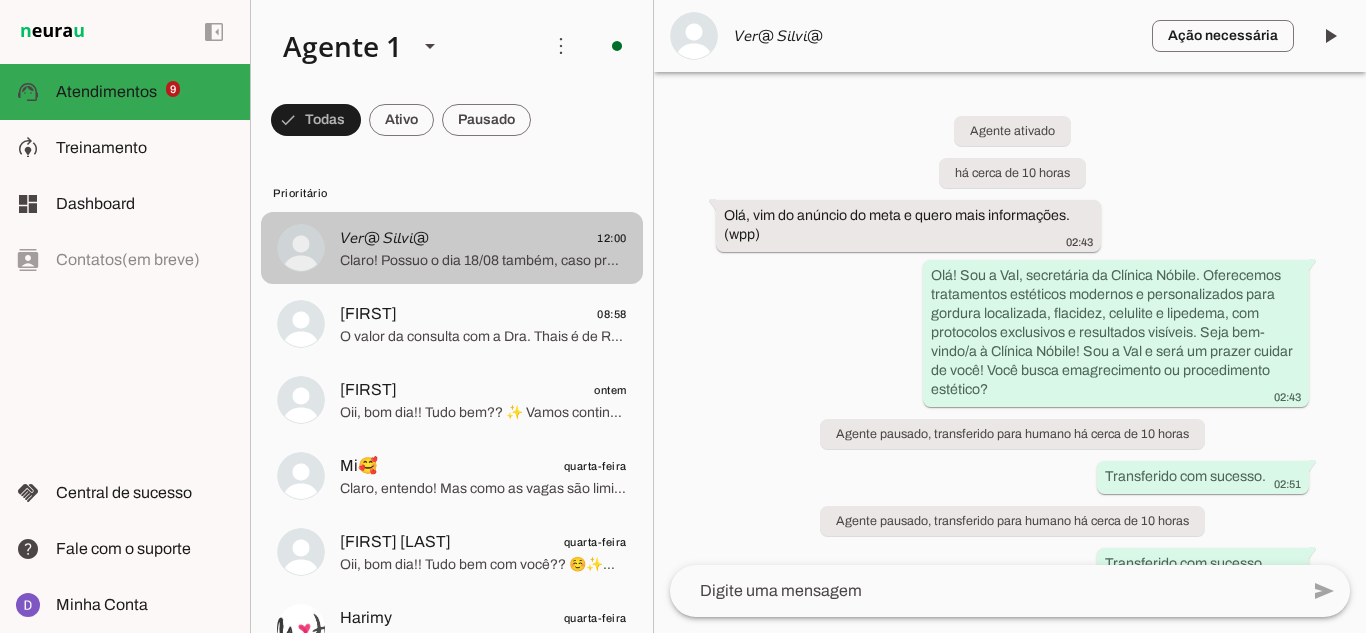 click on "[EMAIL]
12:00" 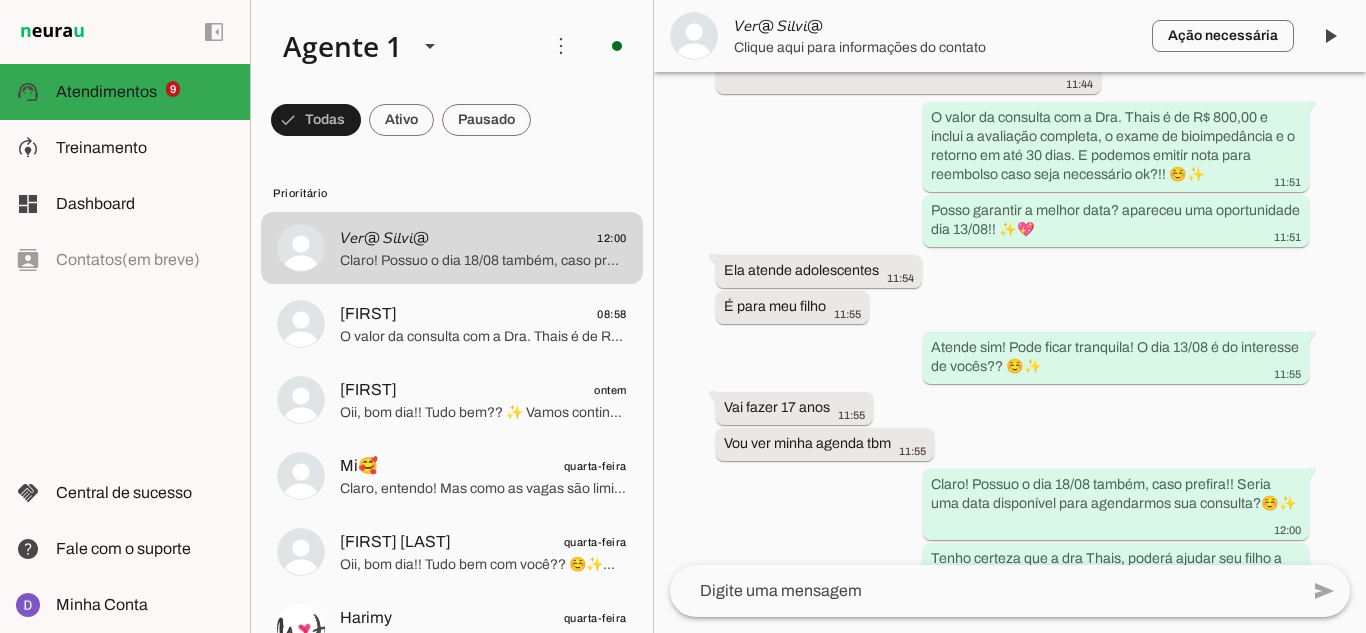 scroll, scrollTop: 1329, scrollLeft: 0, axis: vertical 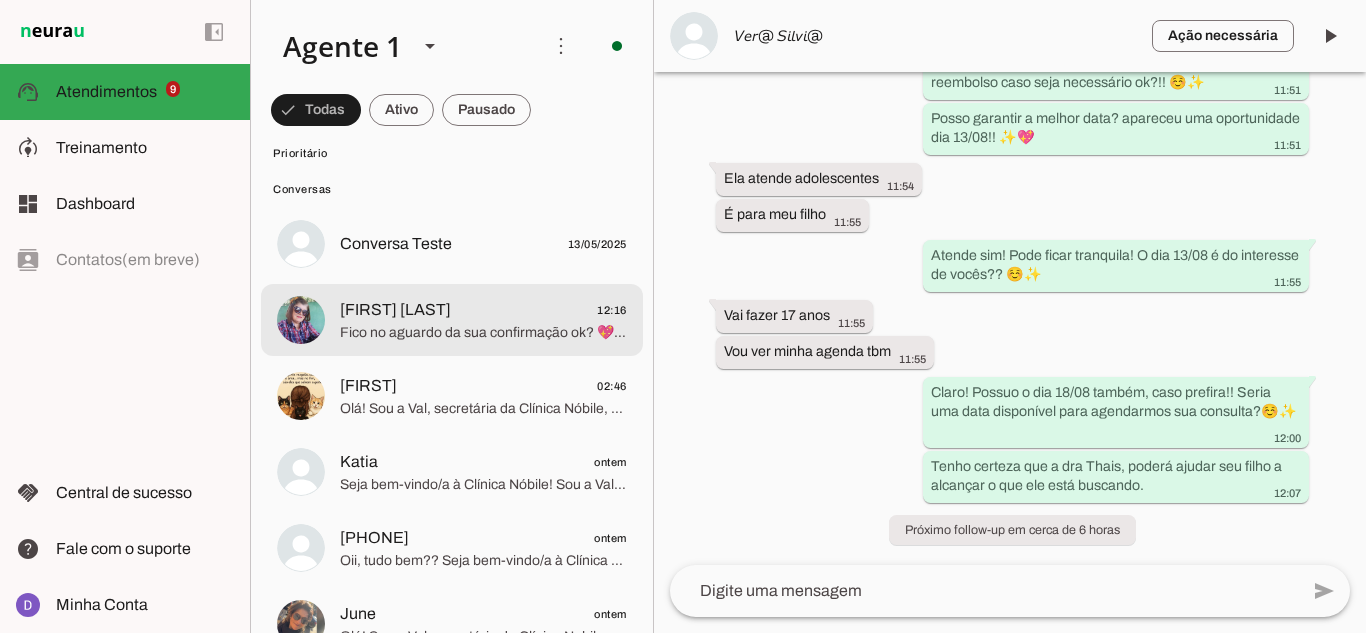 click on "[FIRST] [LAST]" 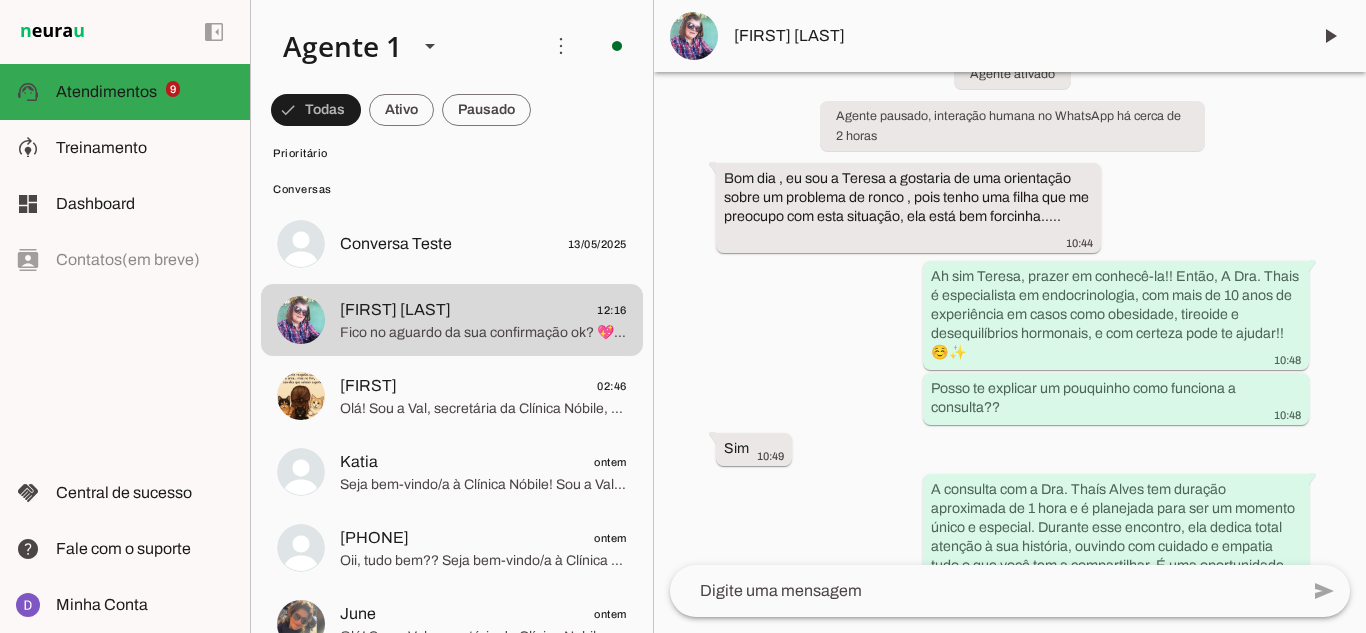 scroll, scrollTop: 835, scrollLeft: 0, axis: vertical 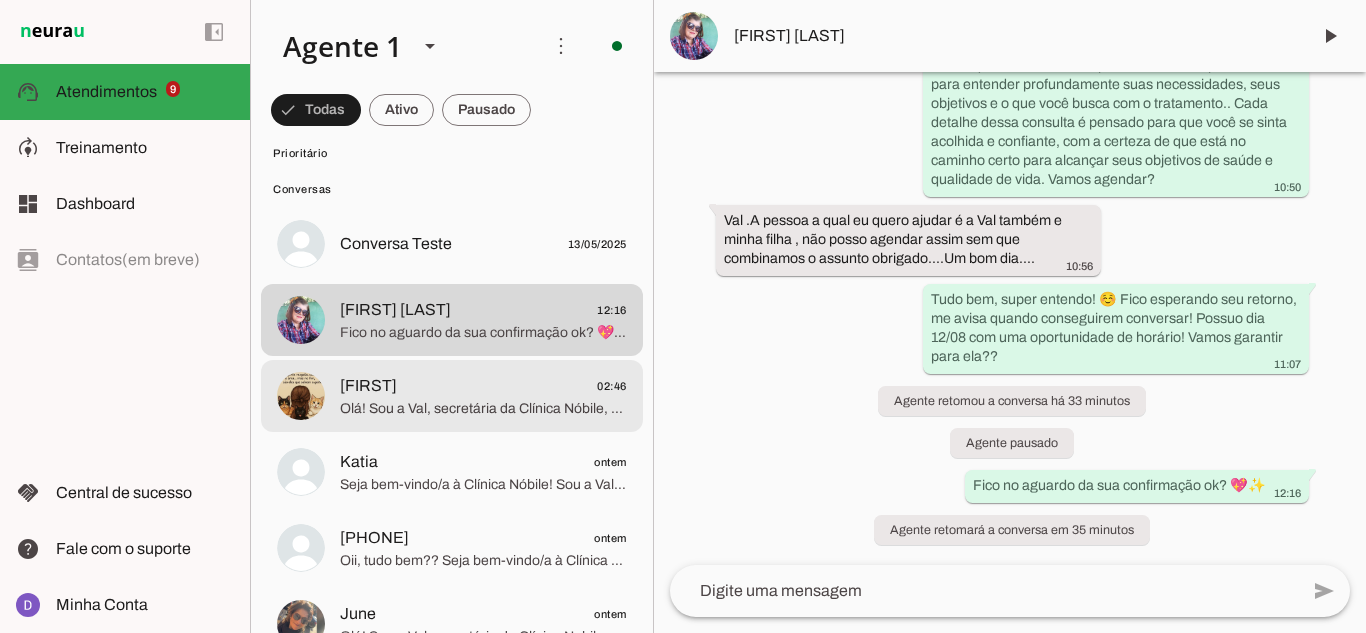 click on "Olá! Sou a Val, secretária da Clínica Nóbile, onde a Dra. Thais oferece tratamentos personalizados para saúde e estética com muita experiência. Seja bem-vindo/a à Clínica Nóbile! Sou a Val e será um prazer cuidar de você! Você busca emagrecimento ou procedimento estético?" 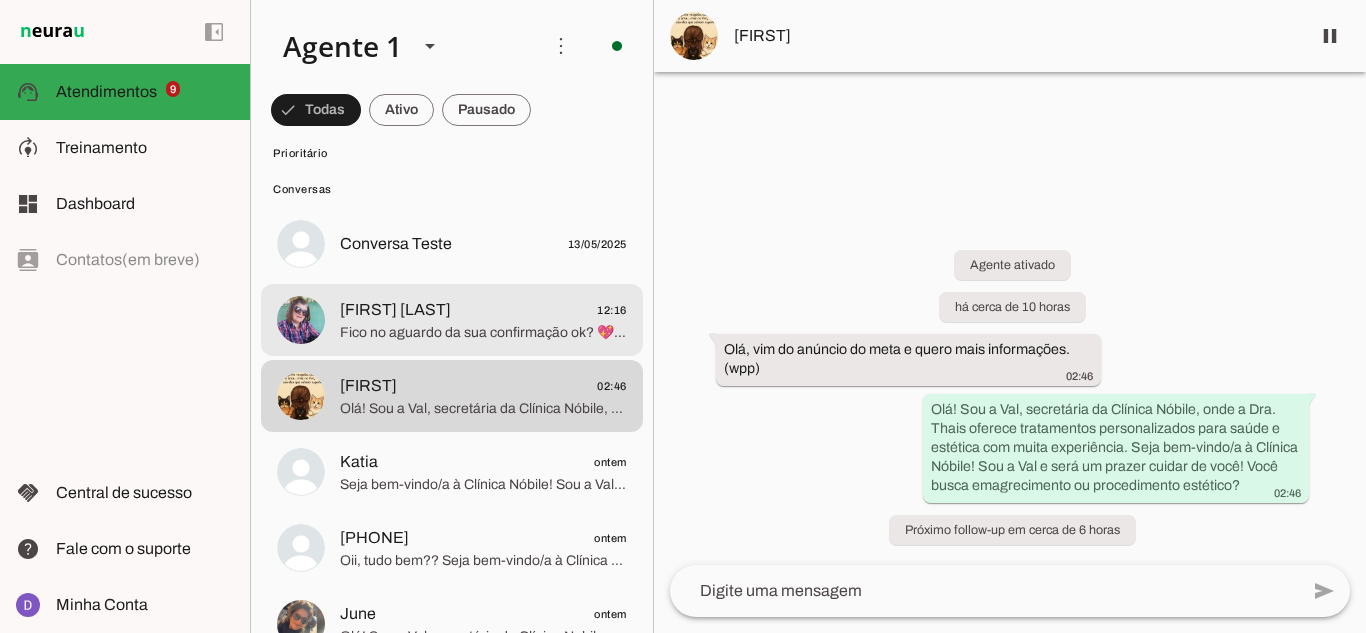 click on "Fico no aguardo da sua confirmação ok? 💖✨" 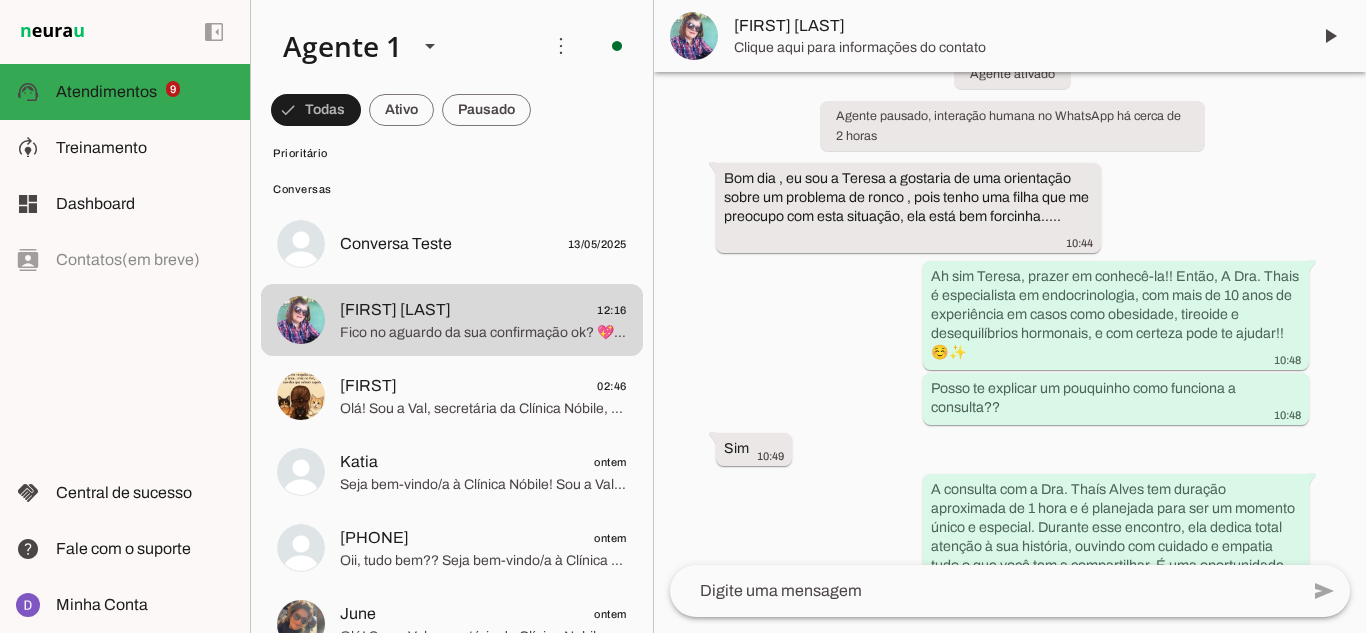 scroll, scrollTop: 0, scrollLeft: 0, axis: both 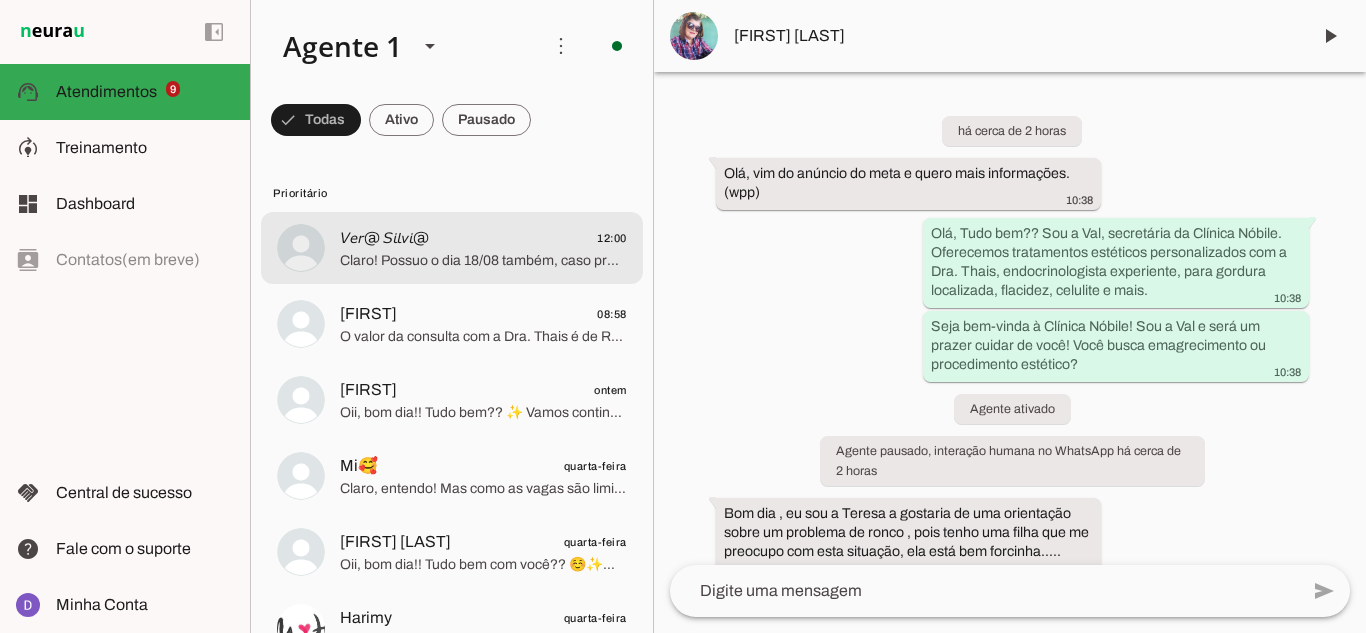 click on "Claro! Possuo o dia 18/08 também, caso prefira!! Seria uma data disponível para agendarmos sua consulta?☺️✨" 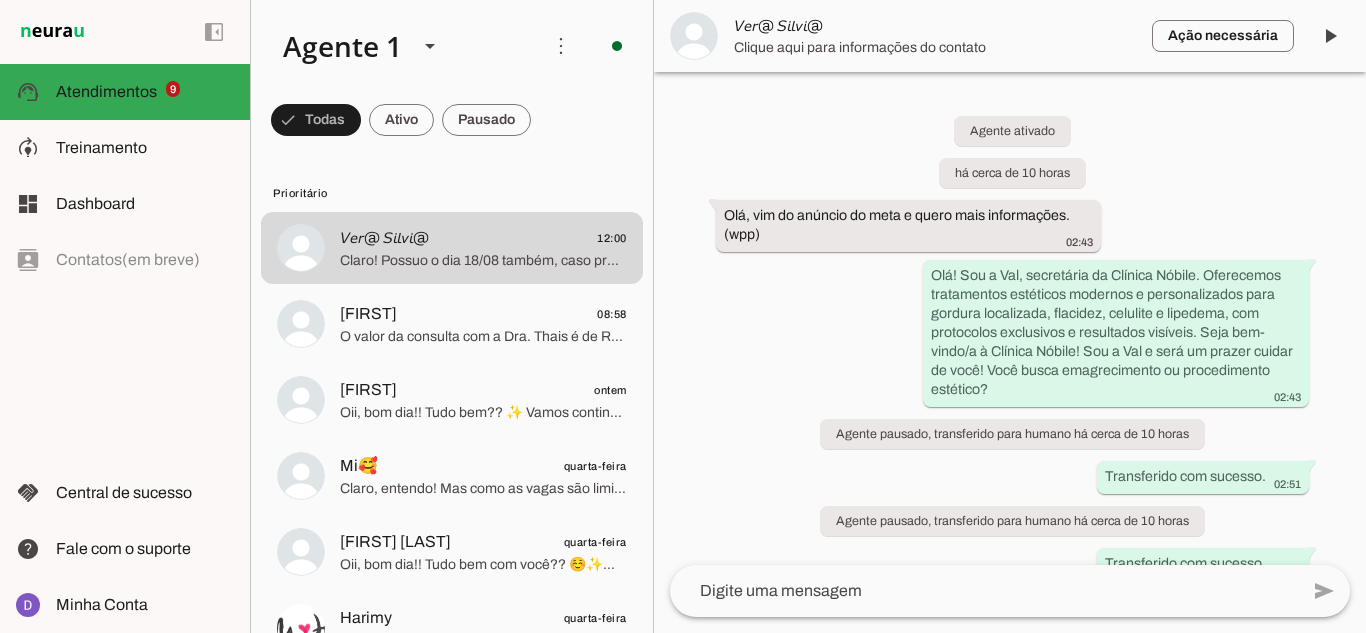 scroll, scrollTop: 1329, scrollLeft: 0, axis: vertical 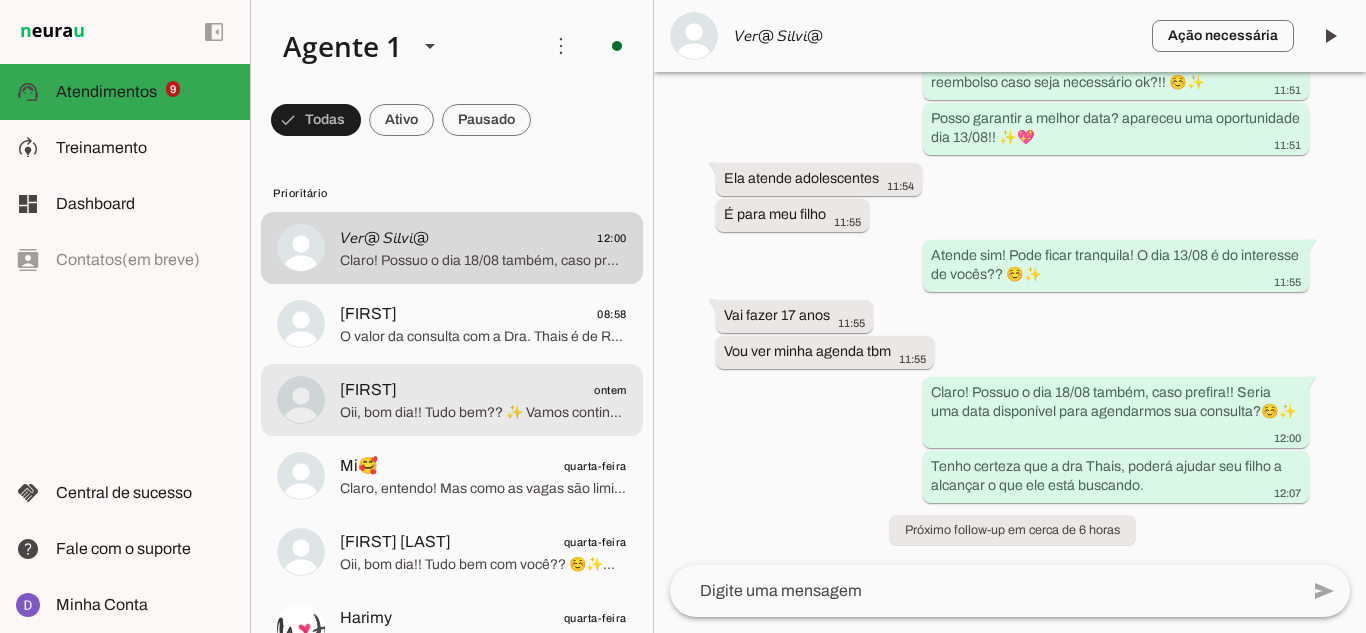 click on "Oii, bom dia!! Tudo bem?? ✨
Vamos continuar com seu agendamento? ☺️" 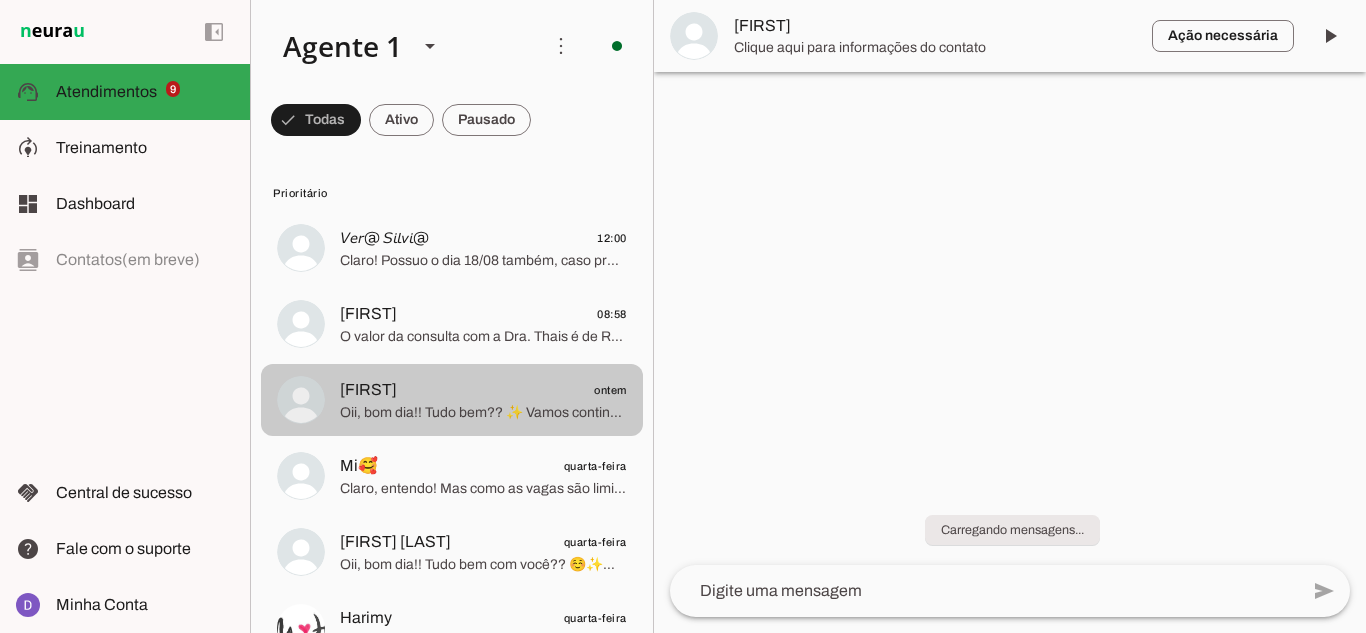 scroll, scrollTop: 0, scrollLeft: 0, axis: both 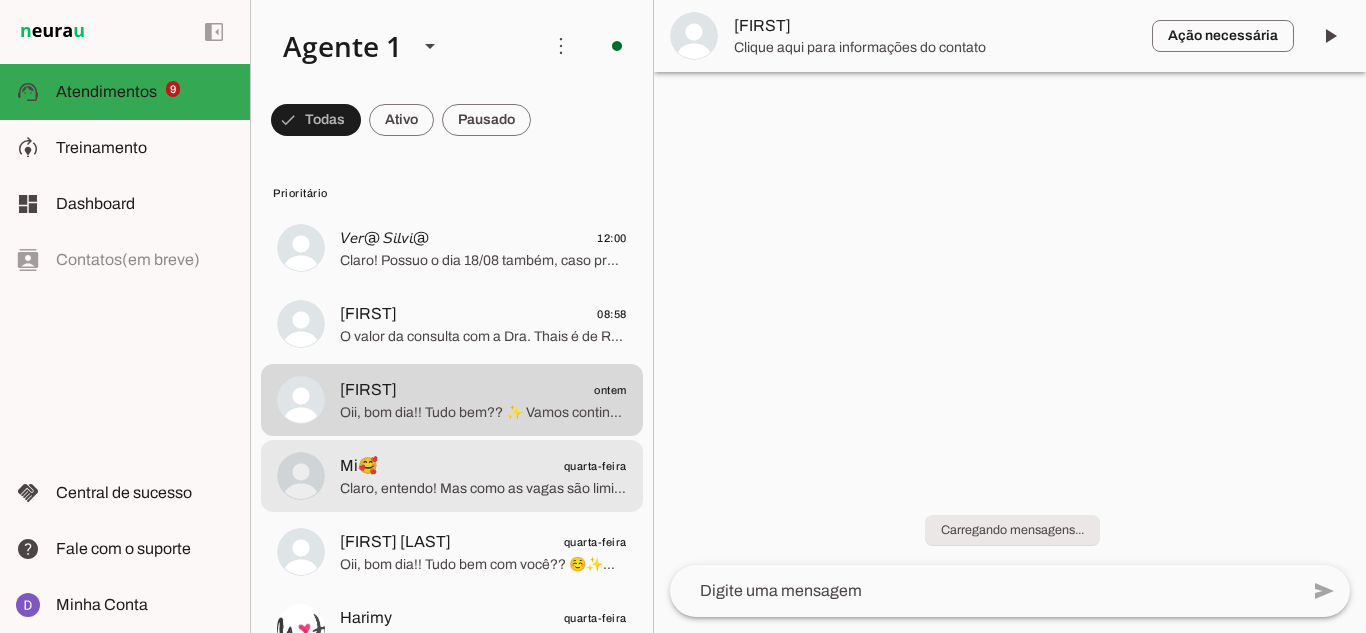 click on "[FIRST]" 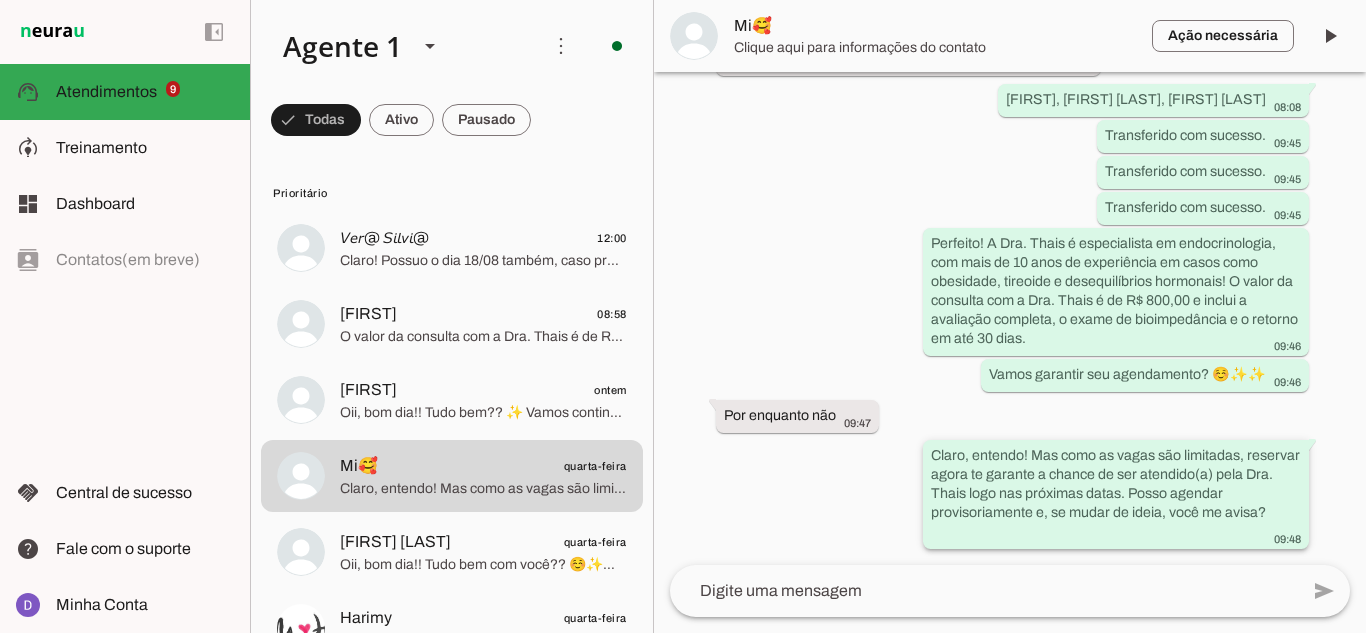 scroll, scrollTop: 481, scrollLeft: 0, axis: vertical 